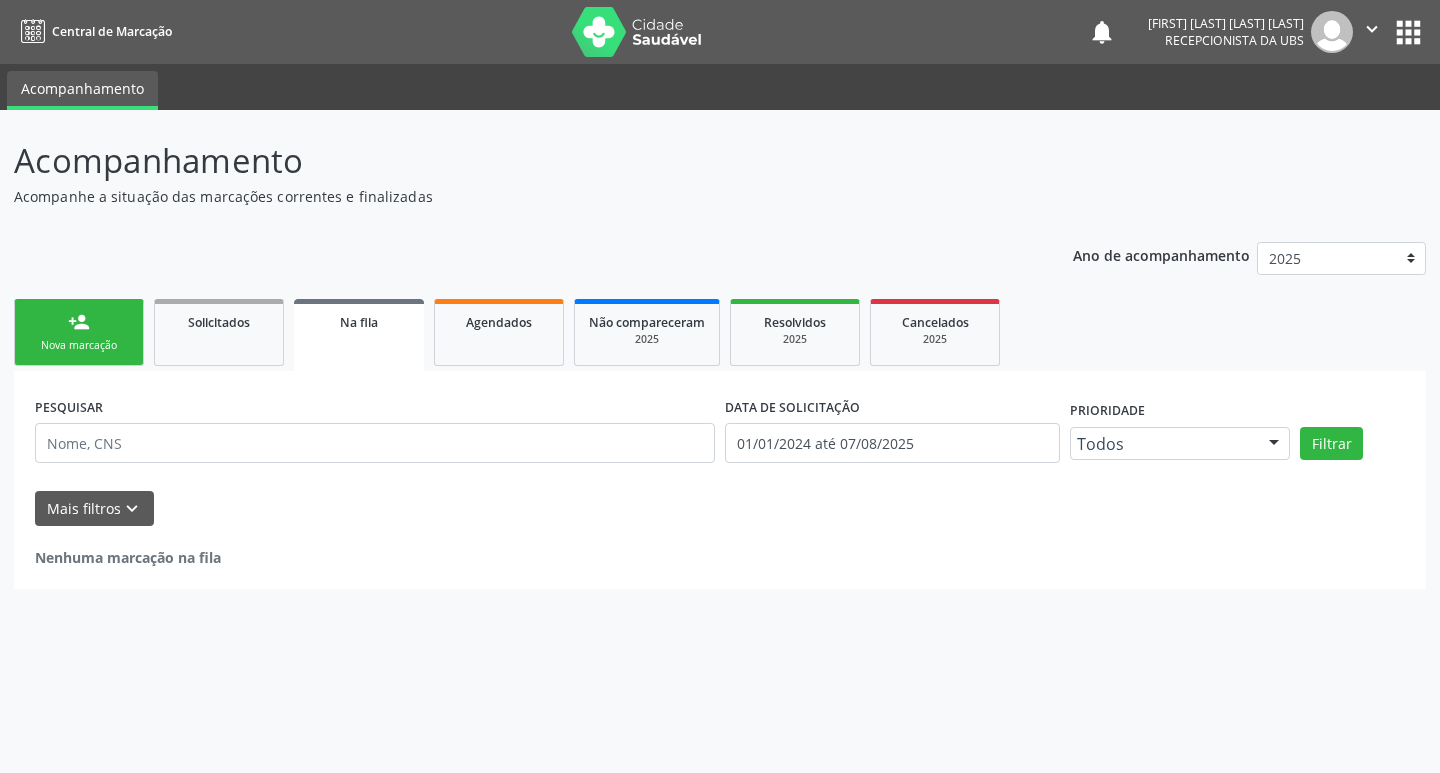click on "person_add" at bounding box center [79, 322] 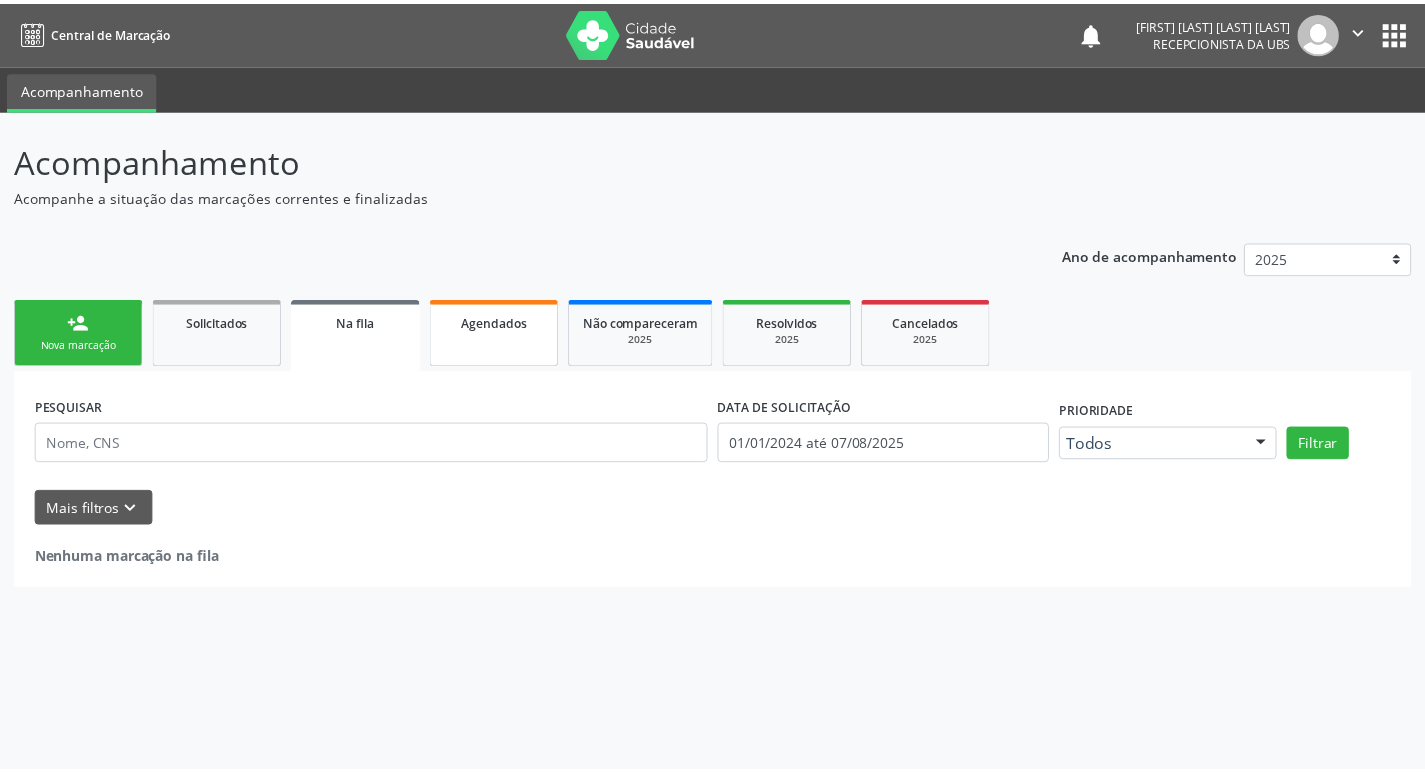 scroll, scrollTop: 0, scrollLeft: 0, axis: both 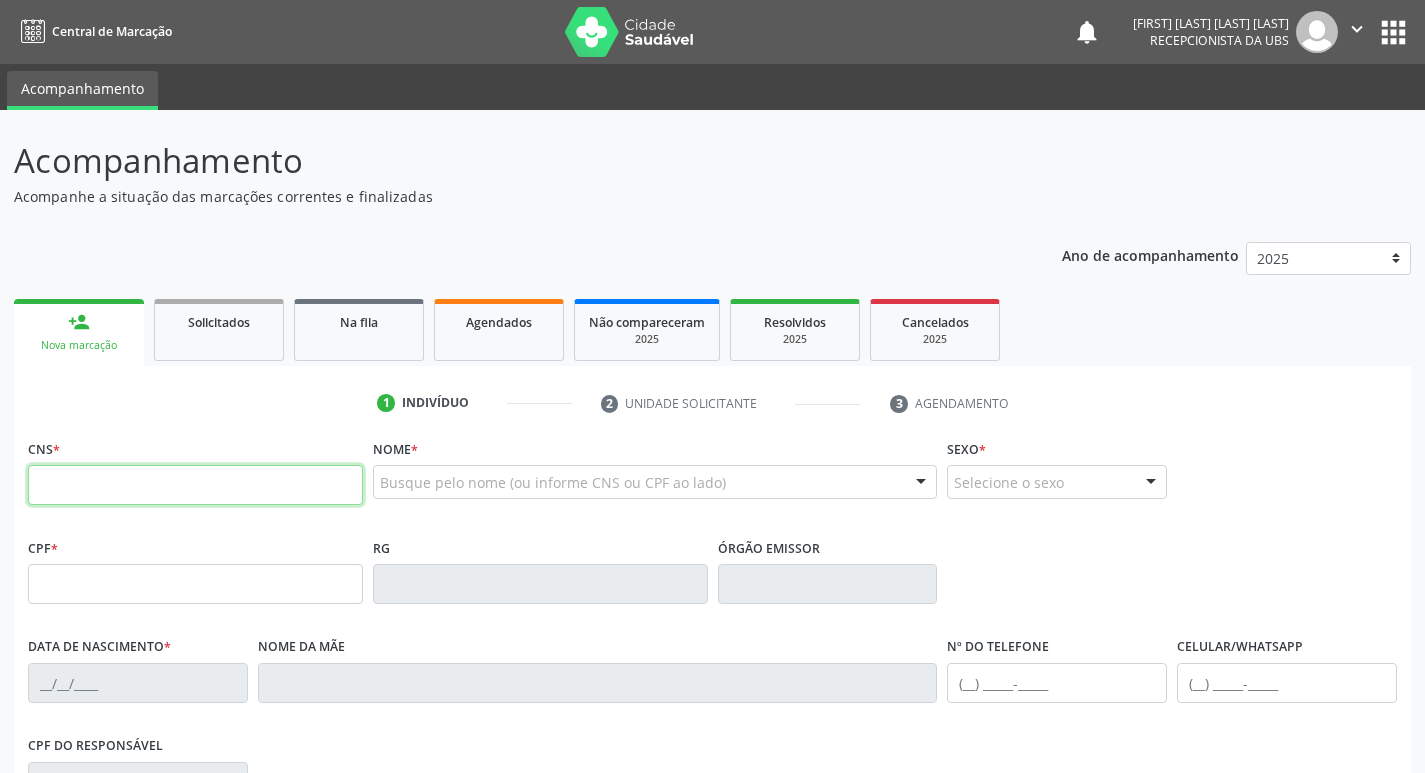 click at bounding box center [195, 485] 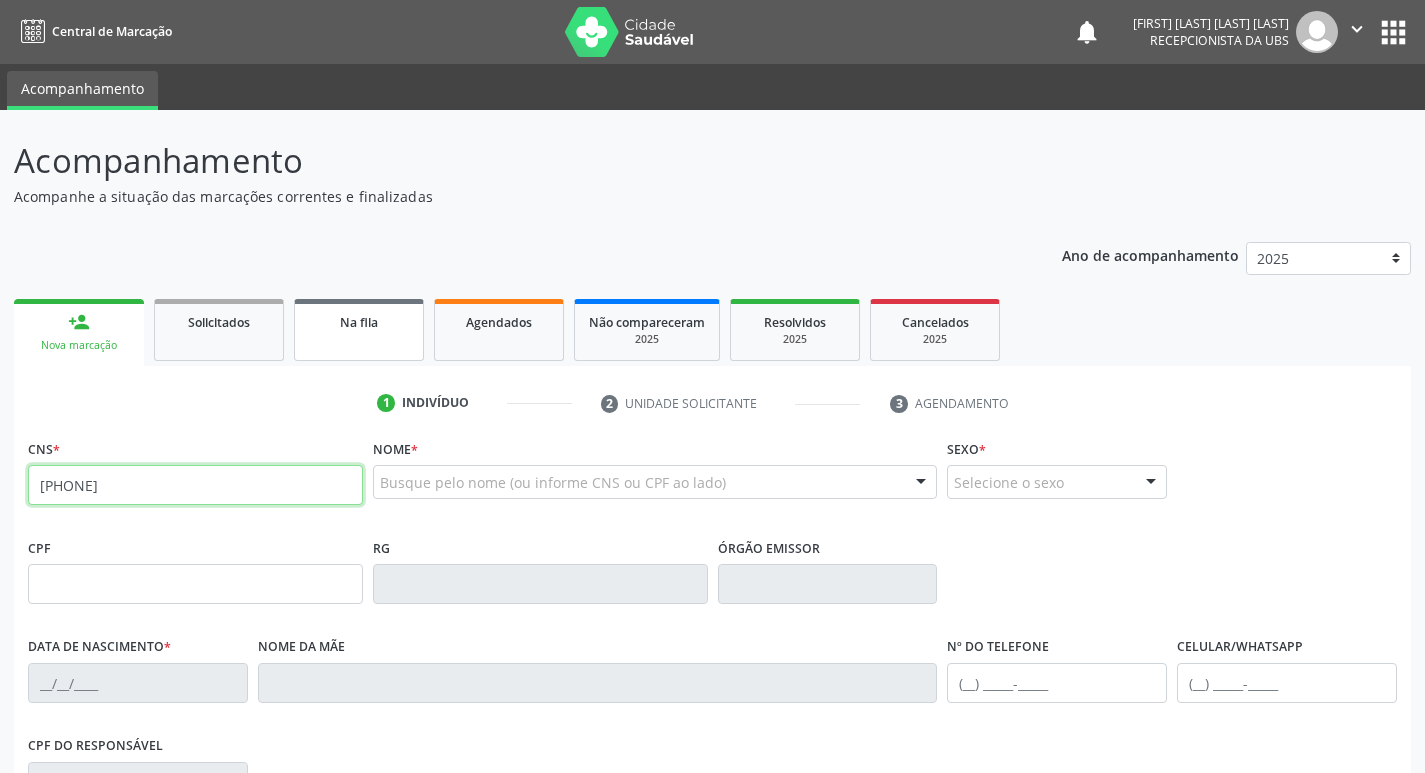 type on "[PHONE]" 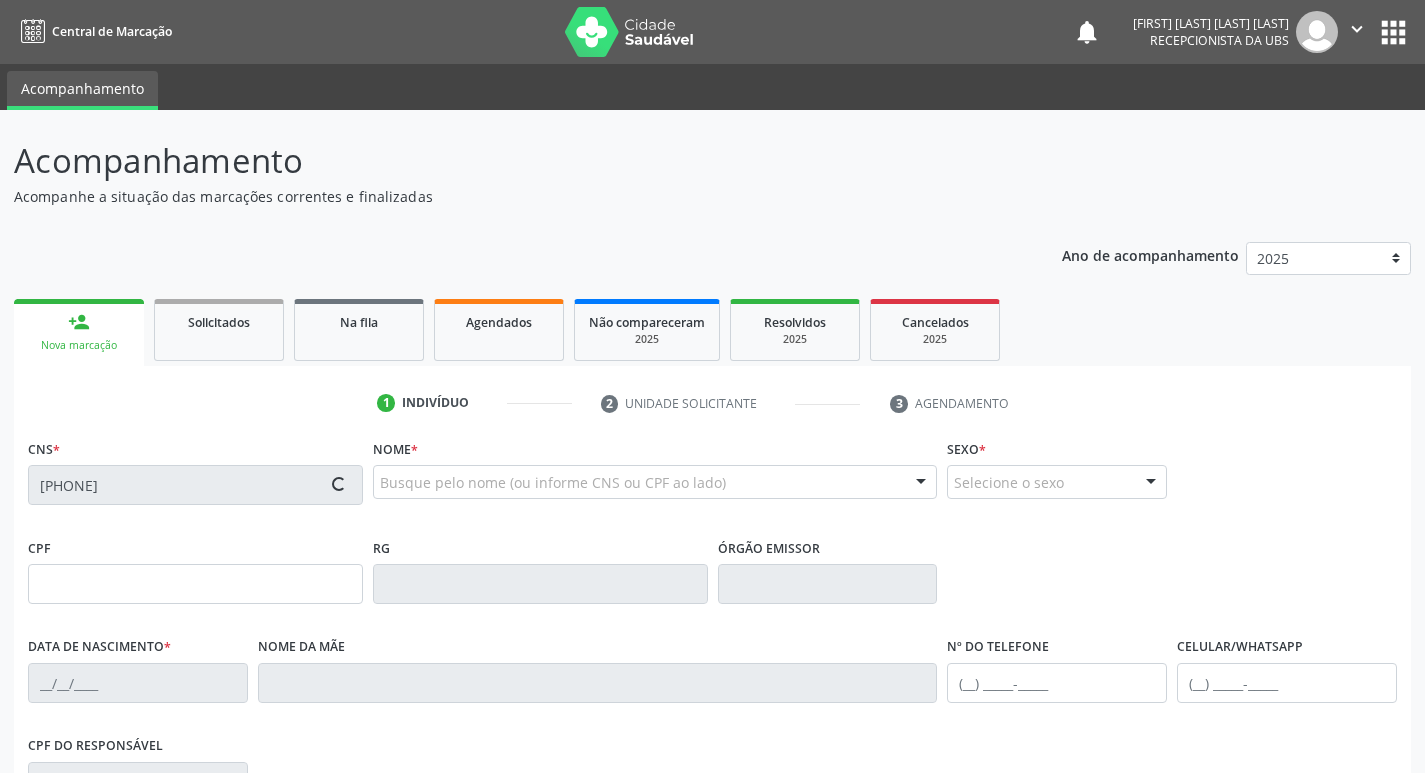 type on "[PHONE]" 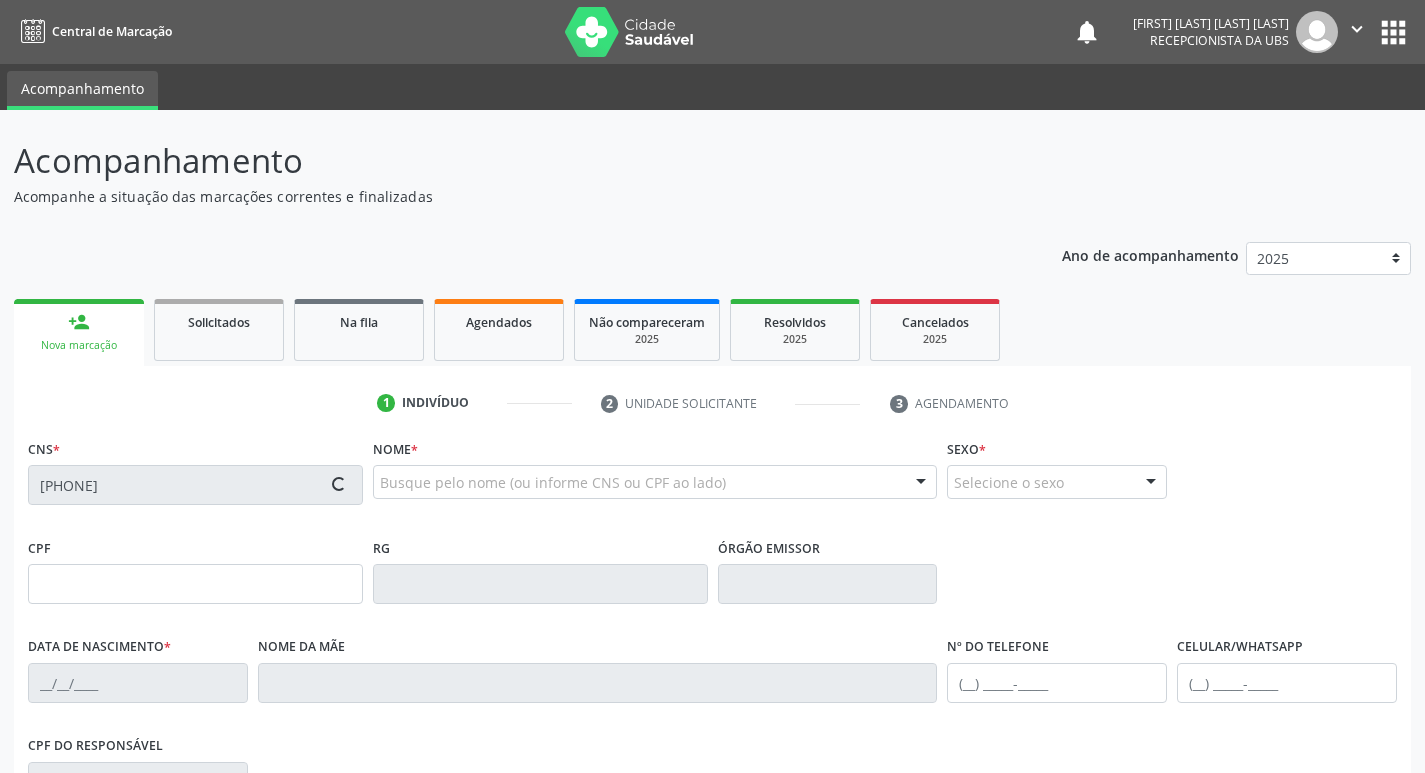 type on "[DATE]" 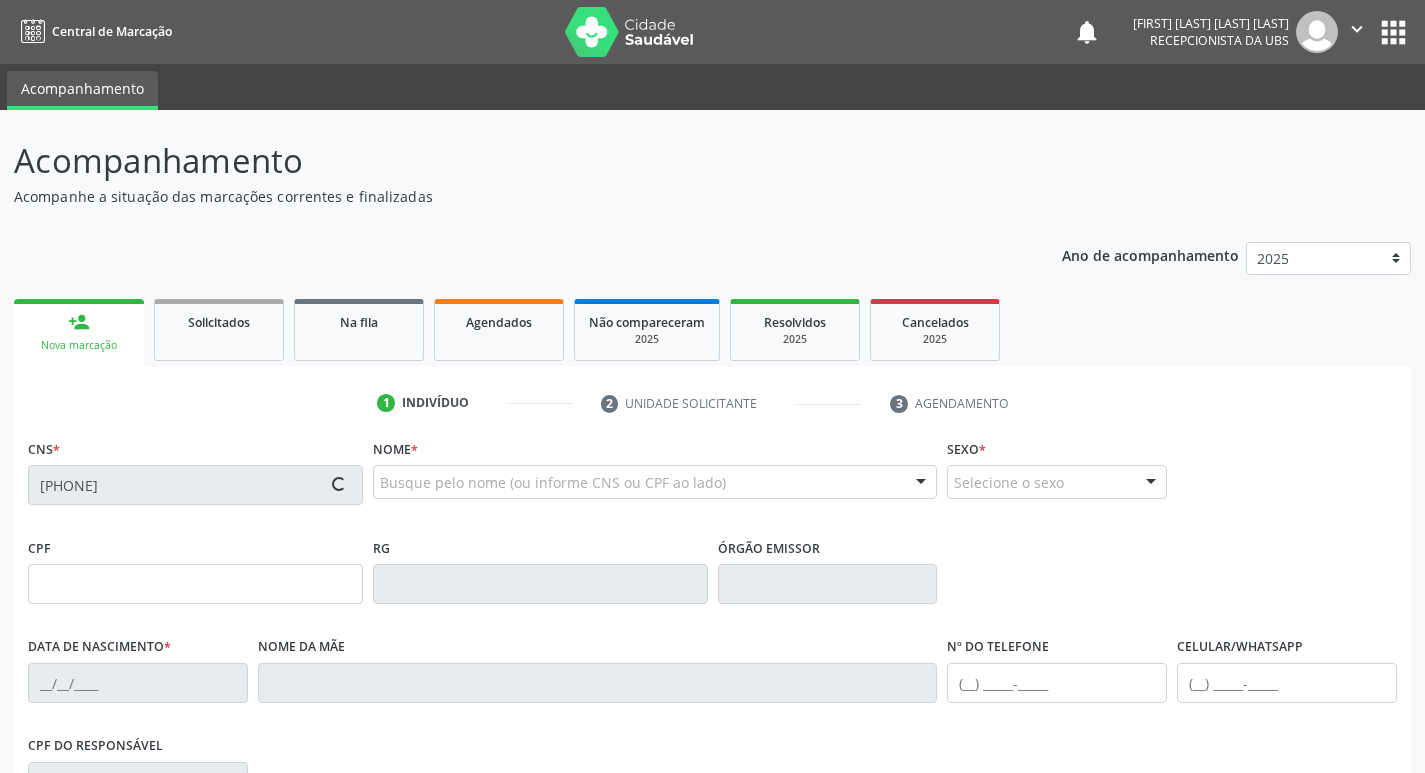 type on "(87) 99999-9999" 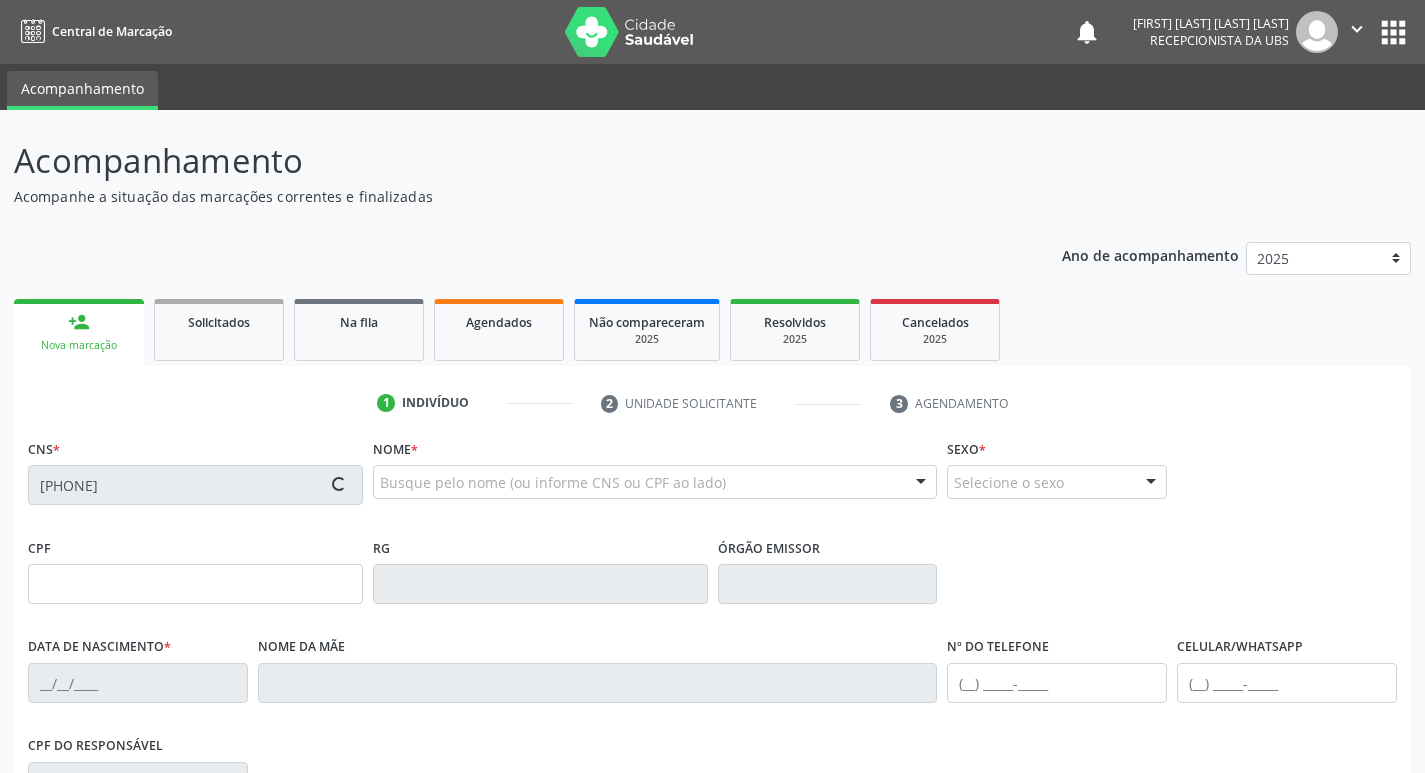 type on "[PHONE]" 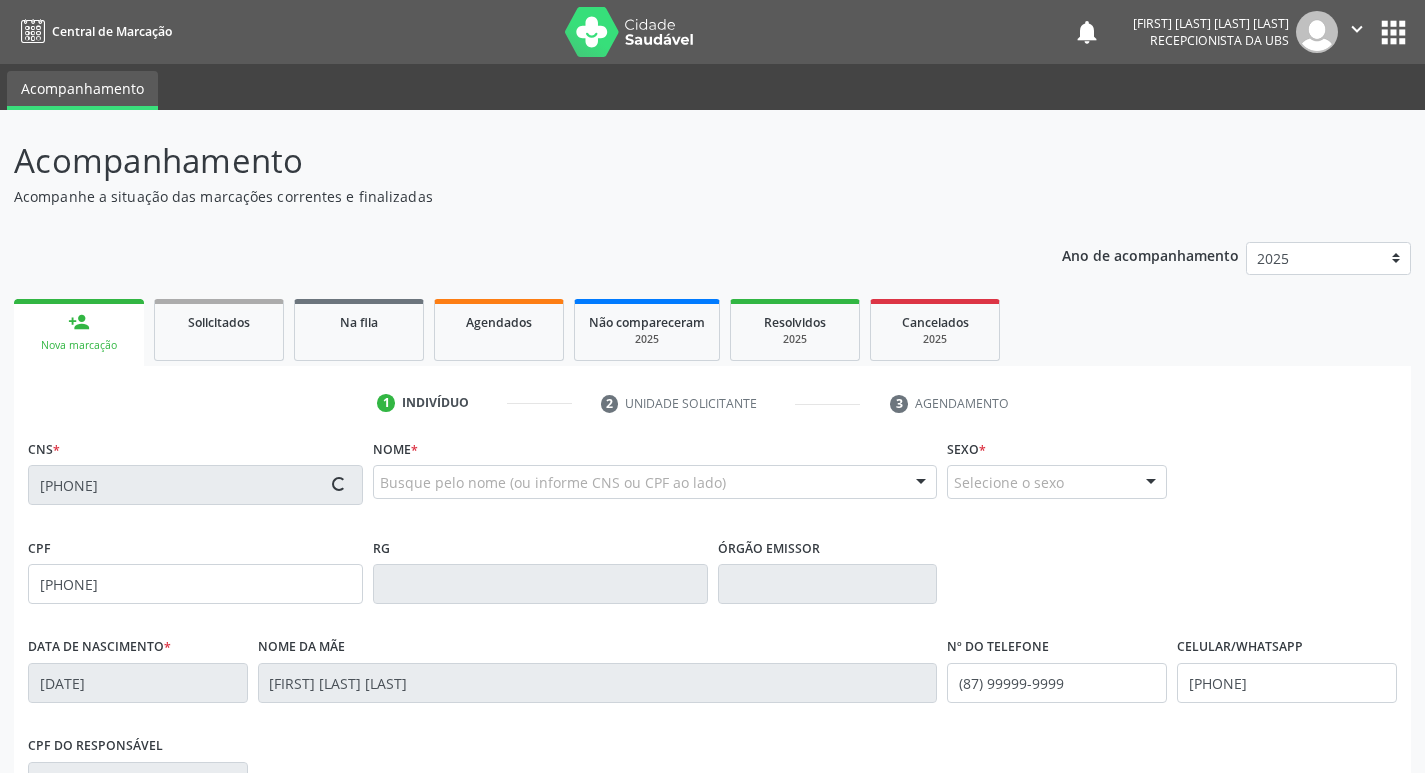type on "[PHONE]" 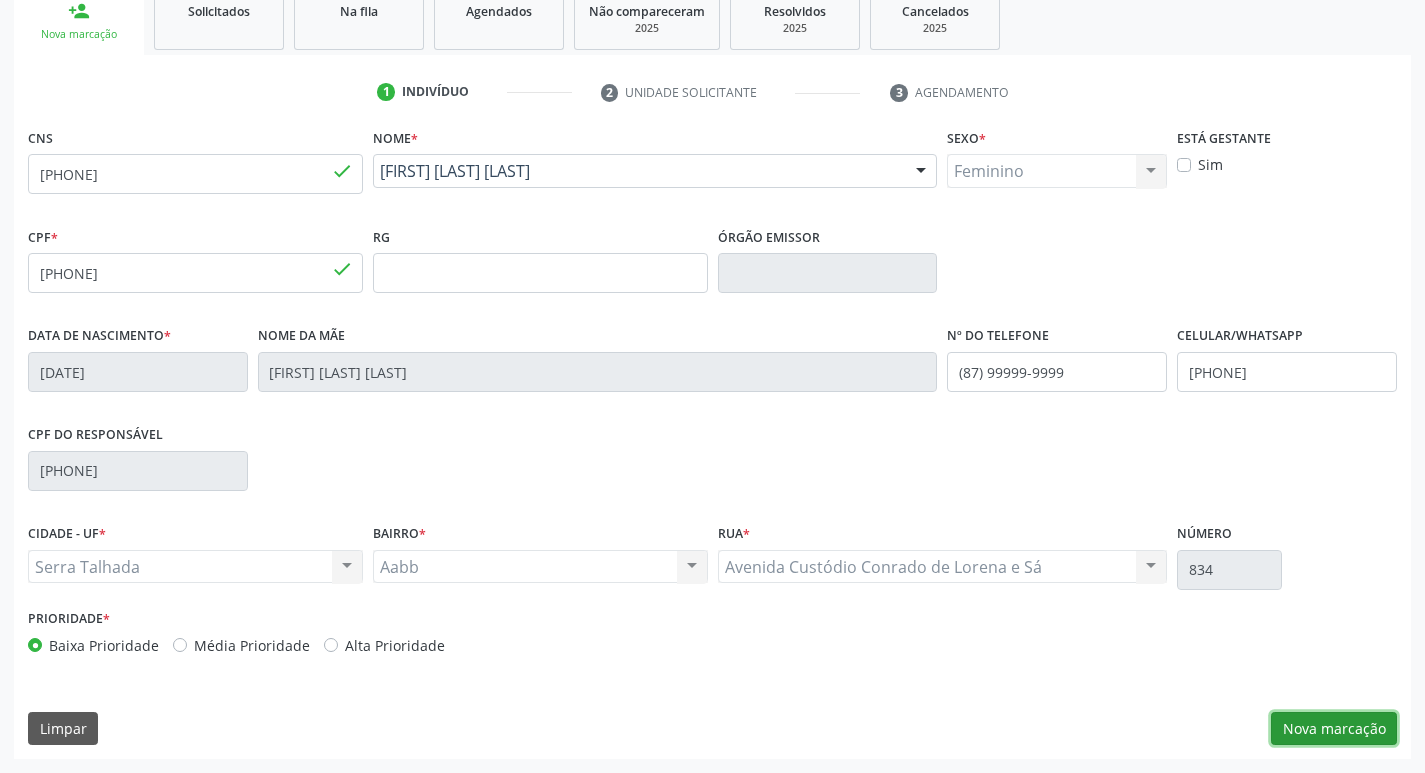 click on "Nova marcação" at bounding box center (1334, 729) 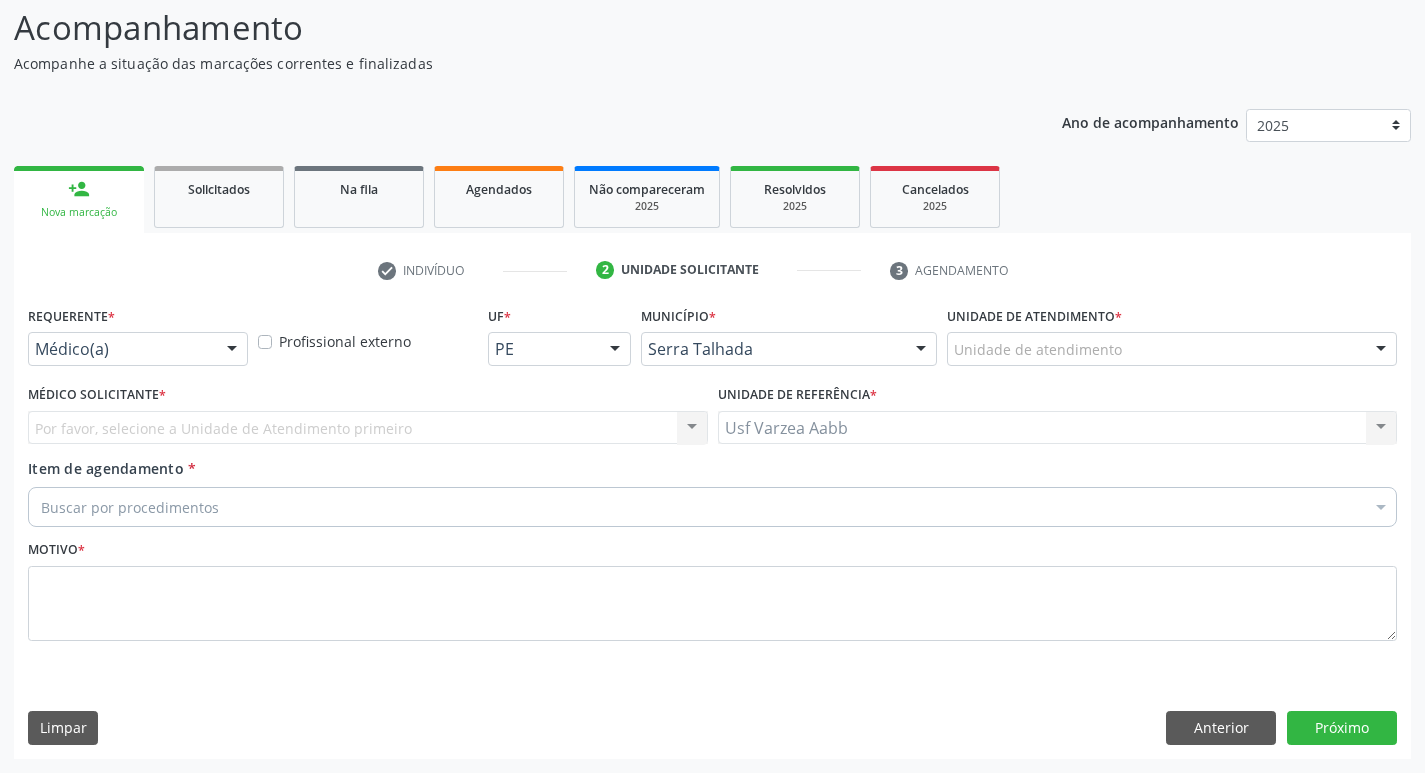 scroll, scrollTop: 133, scrollLeft: 0, axis: vertical 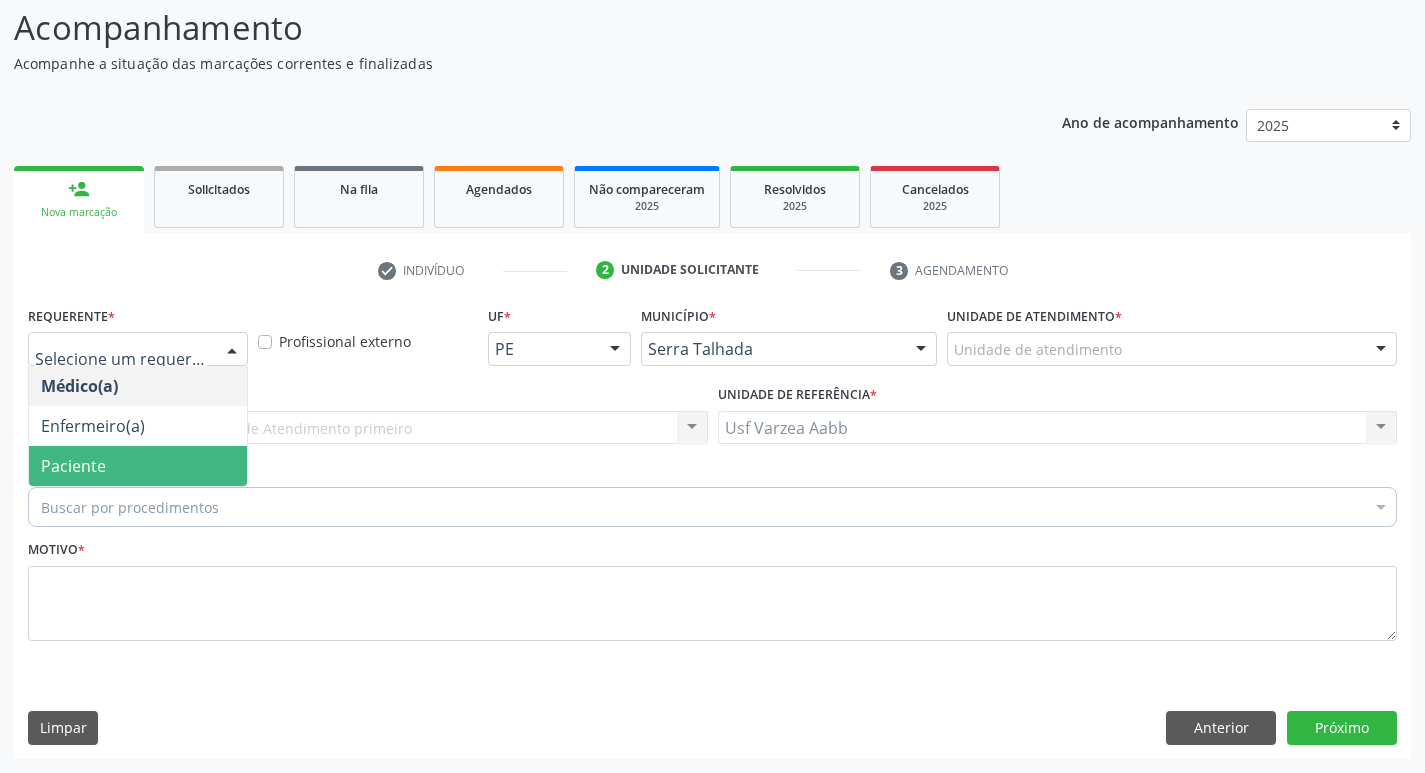 click on "Paciente" at bounding box center [138, 466] 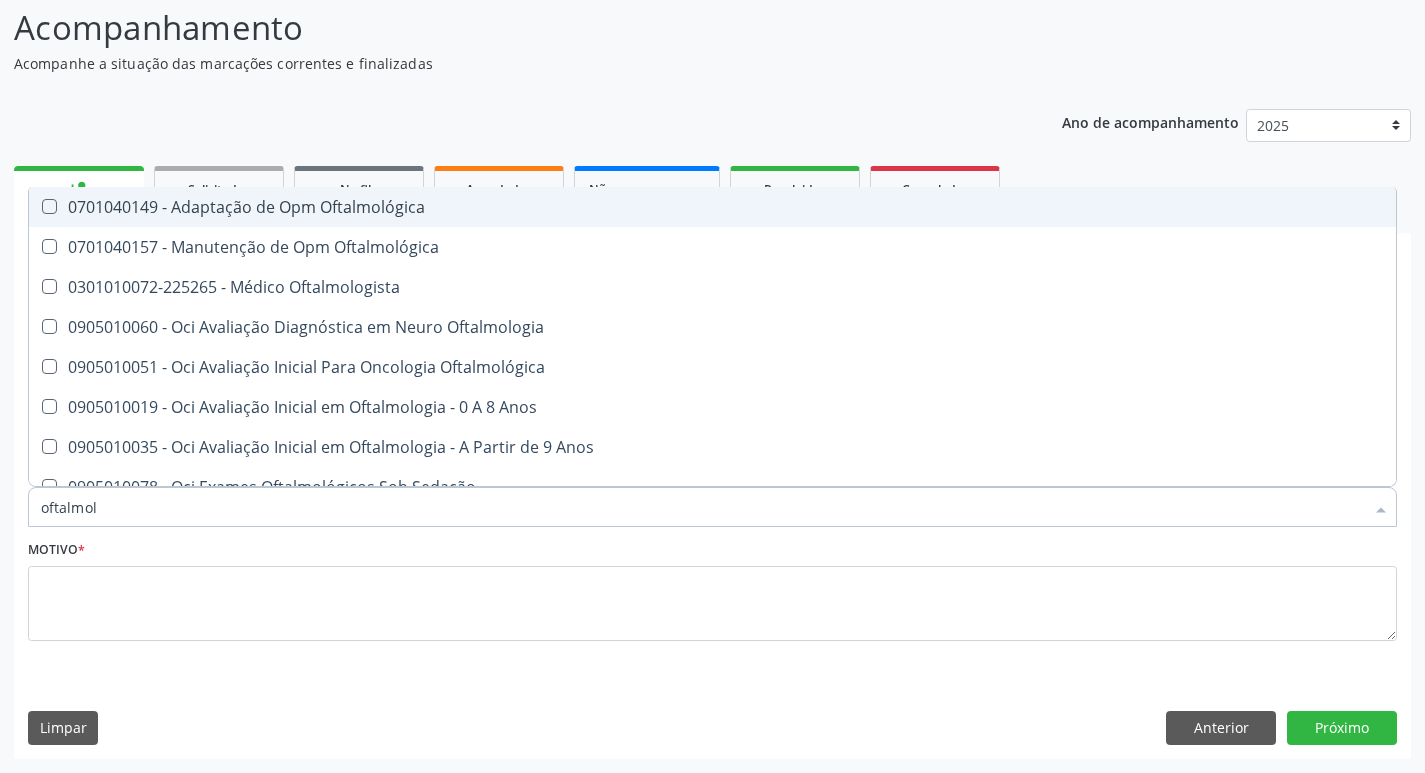 type on "oftalmolo" 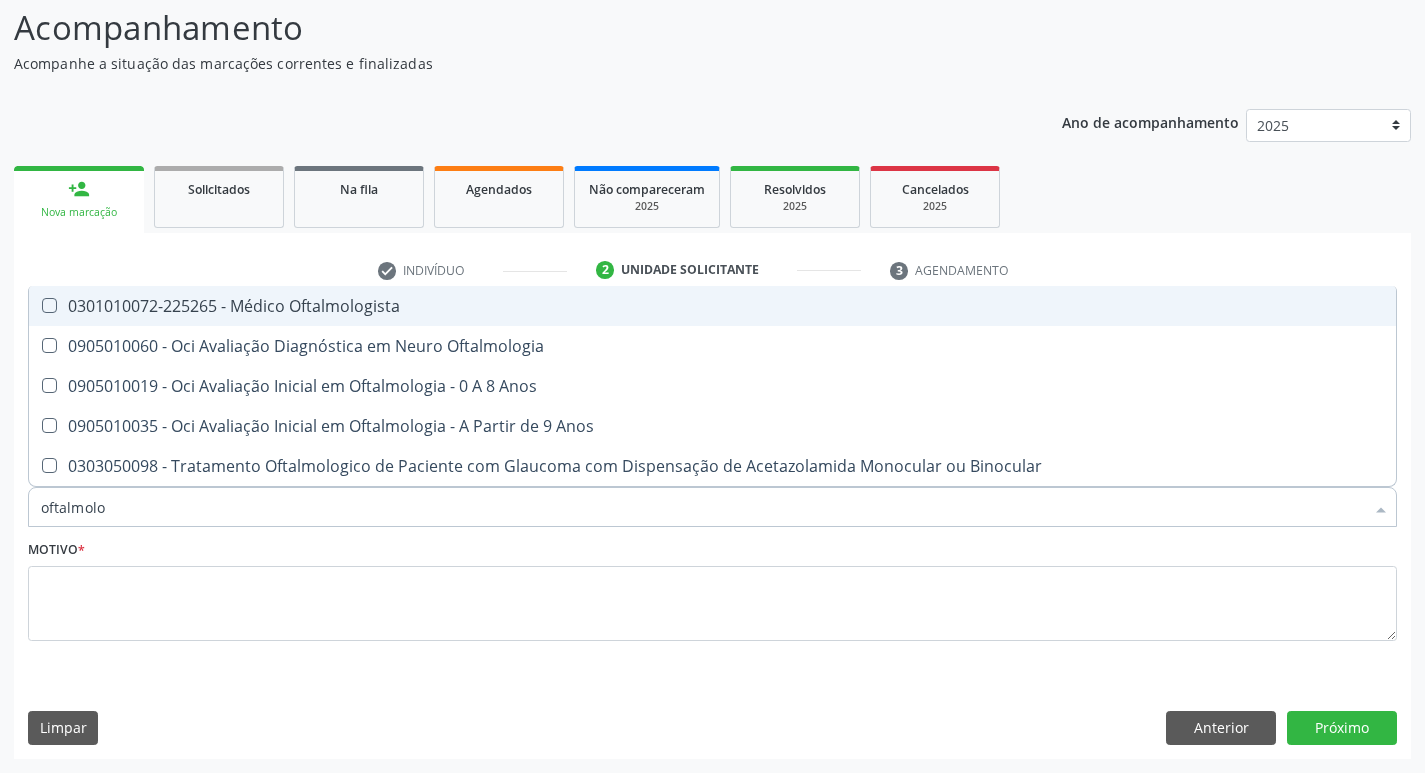 click on "0301010072-225265 - Médico Oftalmologista" at bounding box center (712, 306) 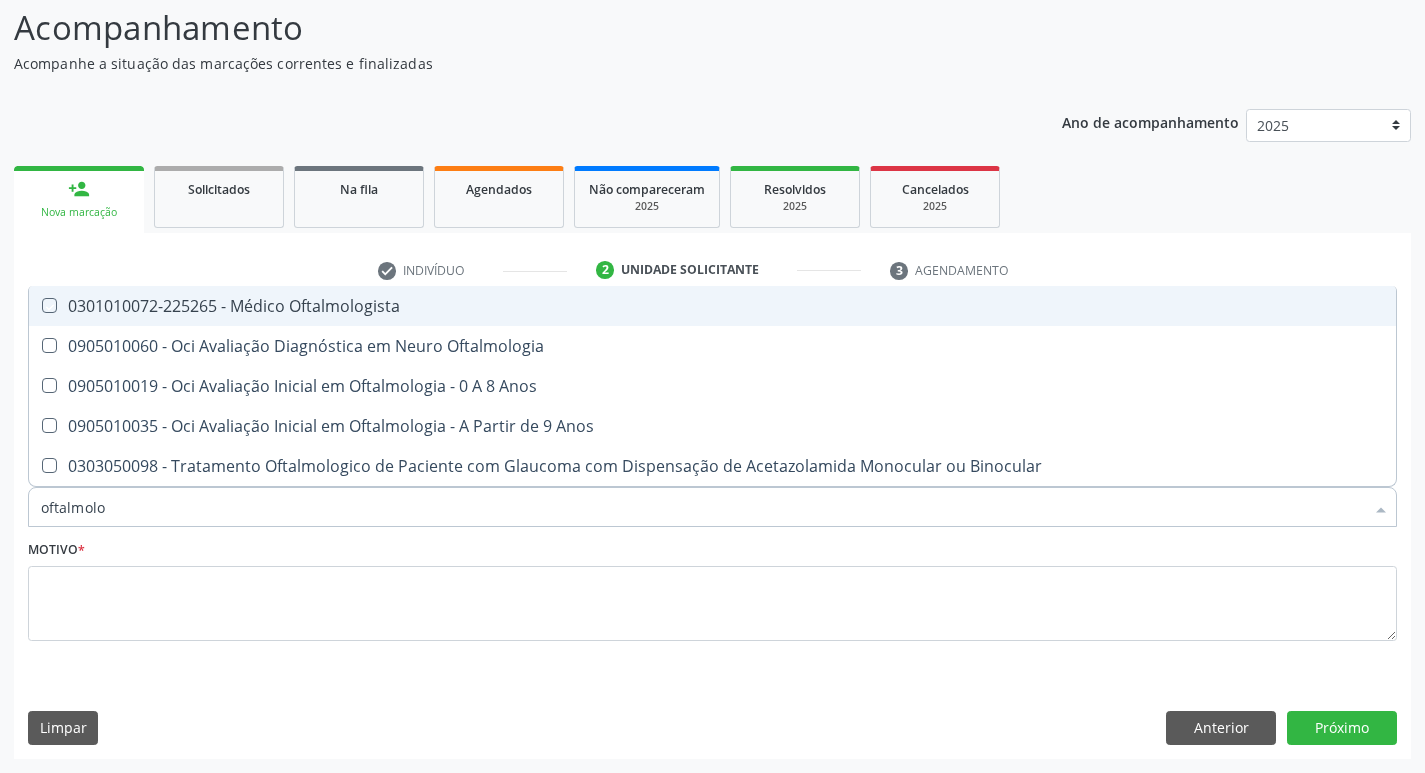 checkbox on "true" 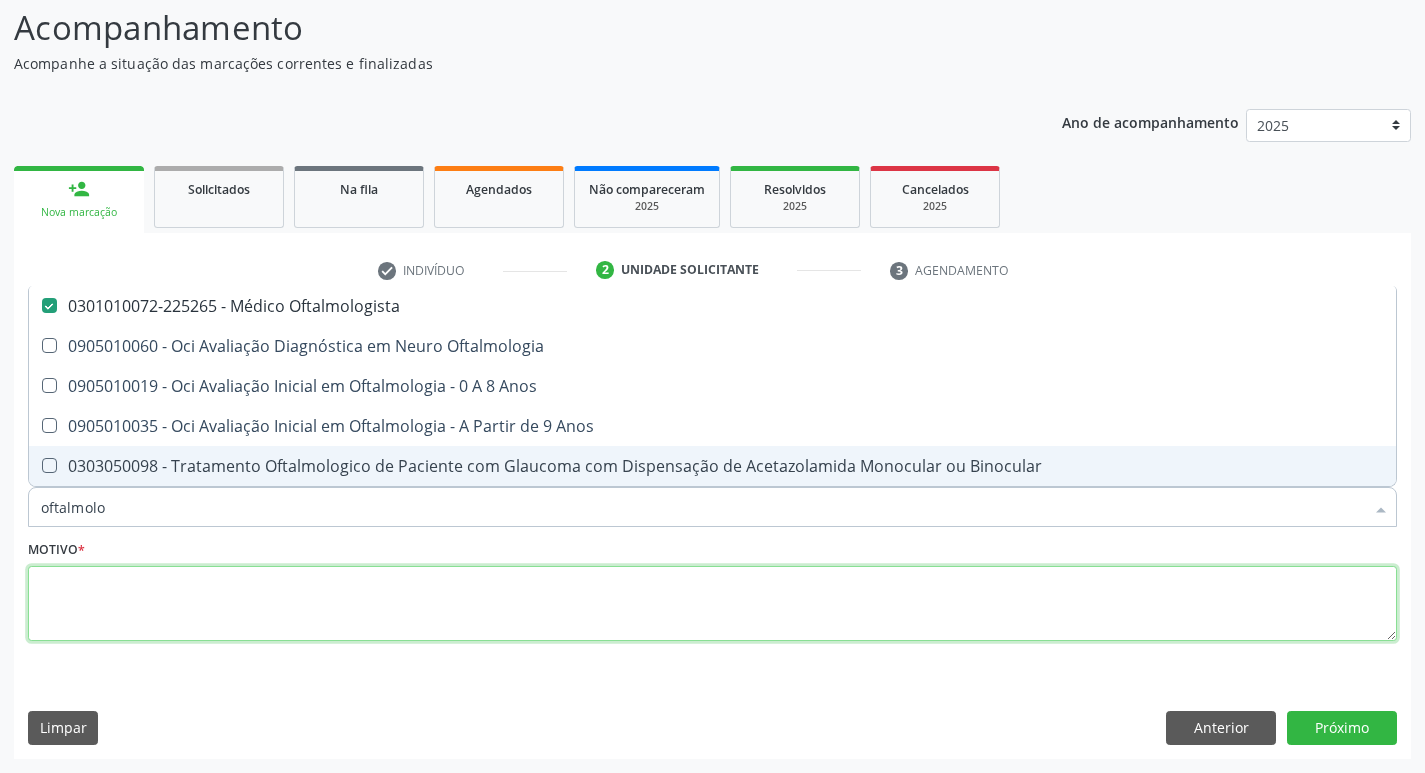 click at bounding box center (712, 604) 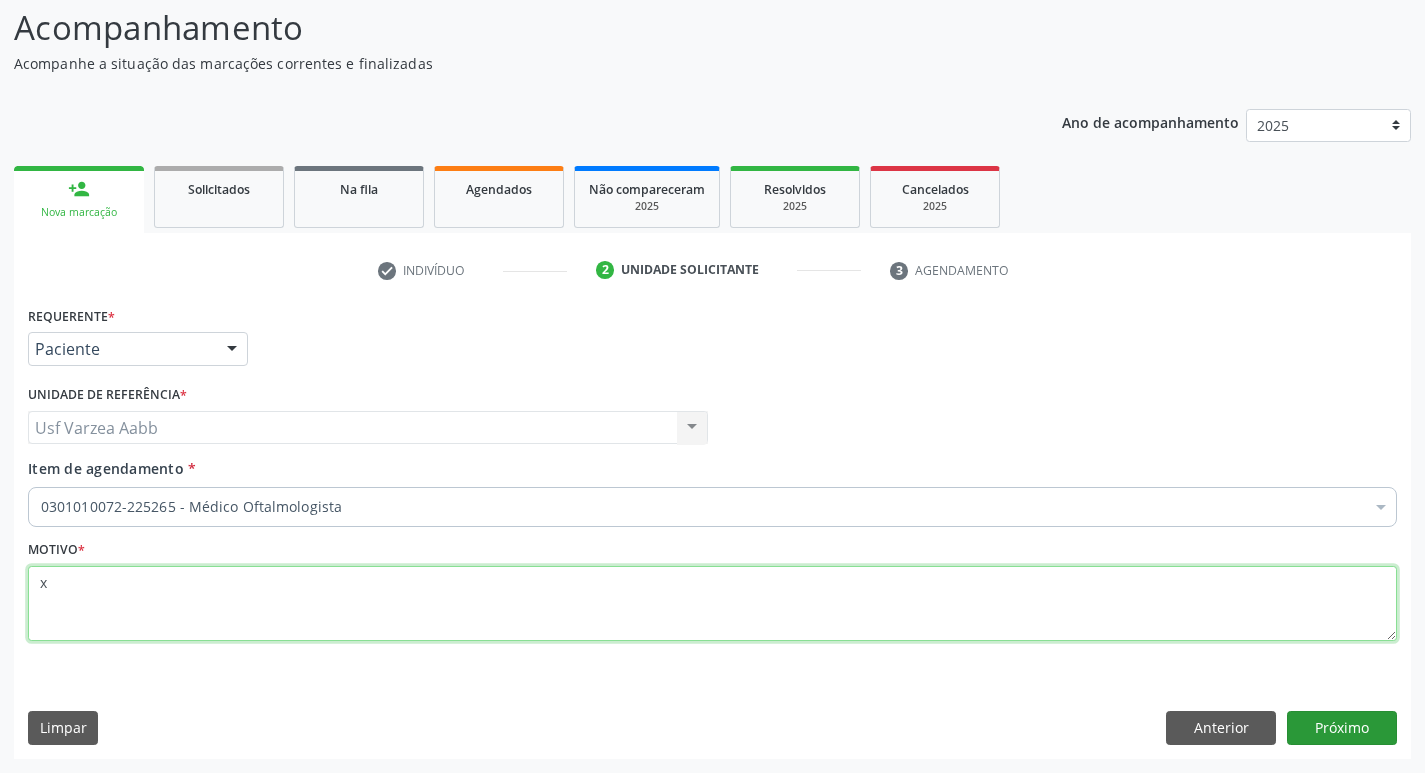 type on "x" 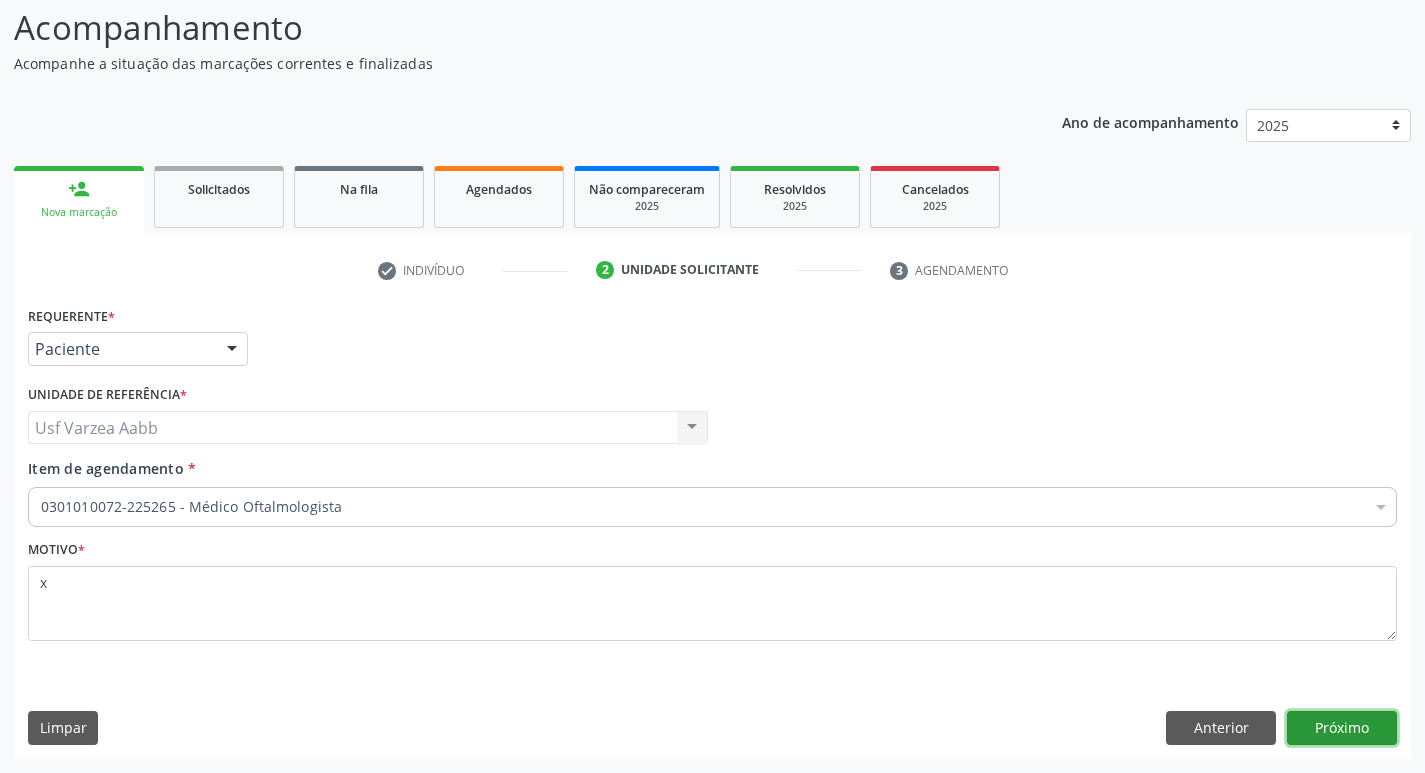 click on "Próximo" at bounding box center [1342, 728] 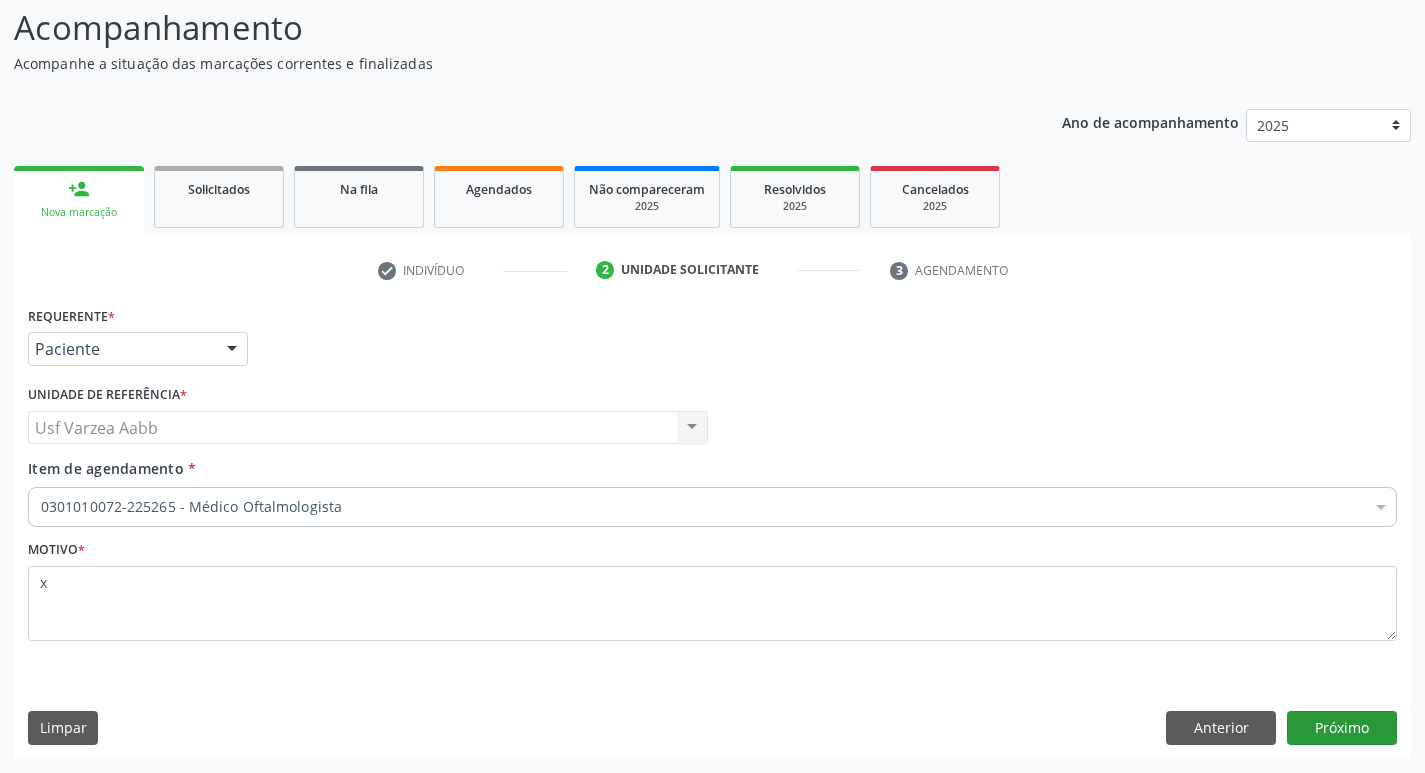 scroll, scrollTop: 97, scrollLeft: 0, axis: vertical 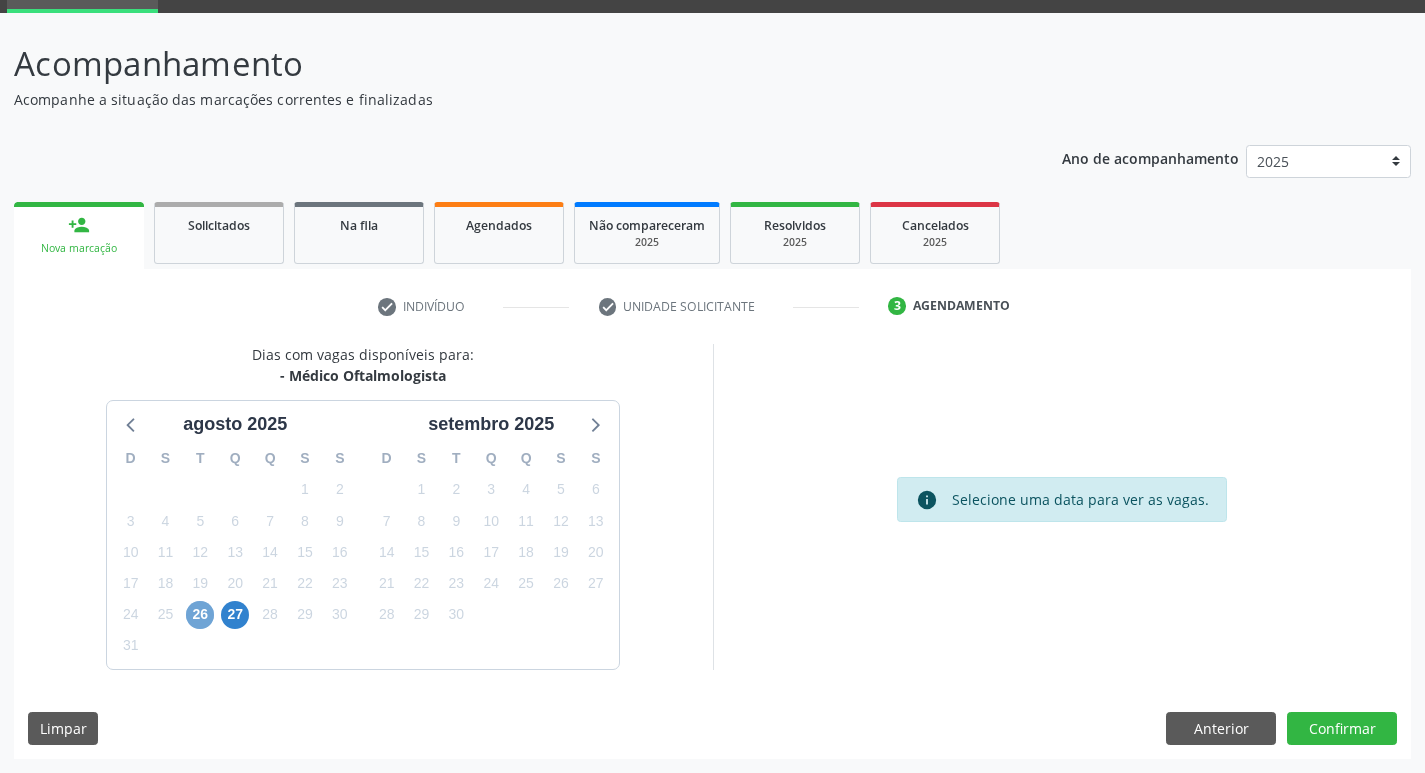 click on "26" at bounding box center [200, 615] 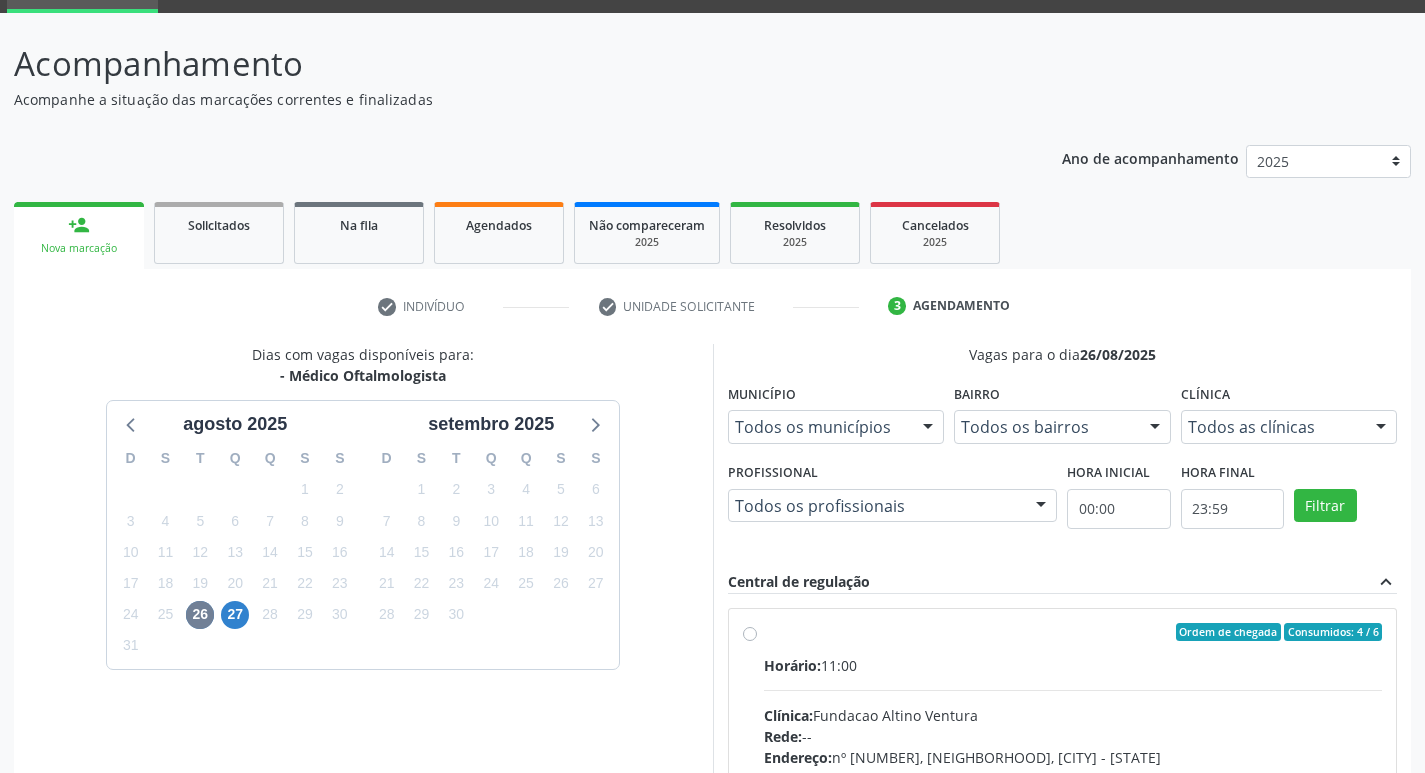 click on "Ordem de chegada
Consumidos: 4 / 6
Horário:   11:00
Clínica:  Fundacao Altino Ventura
Rede:
--
Endereço:   nº 335, Nossa Senhora da Con, [CITY] - [STATE]
Telefone:   --
Profissional:
[FIRST] [LAST] [LAST] [LAST]
Informações adicionais sobre o atendimento
Idade de atendimento:
de 0 a 120 anos
Gênero(s) atendido(s):
Masculino e Feminino
Informações adicionais:
--" at bounding box center (1073, 776) 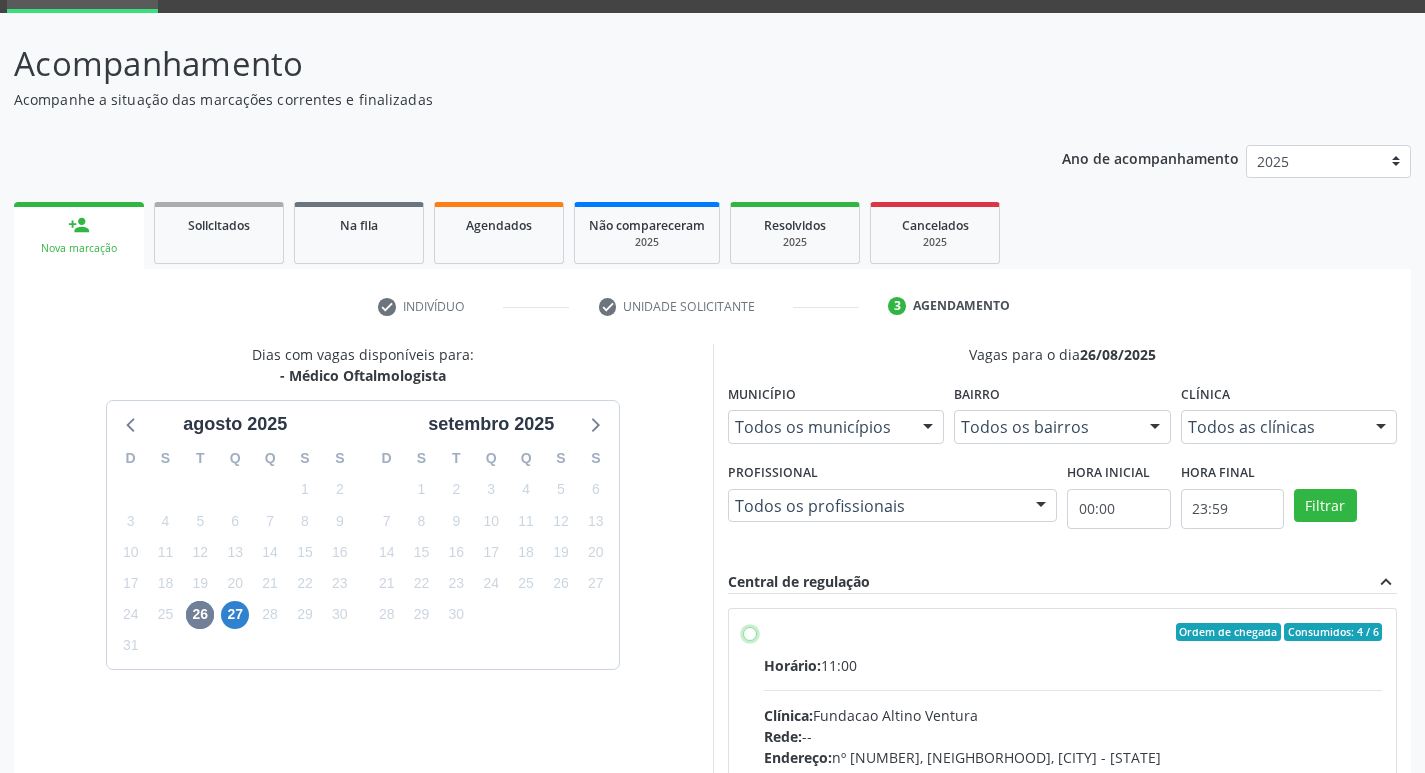 click on "Ordem de chegada
Consumidos: 4 / 6
Horário:   11:00
Clínica:  Fundacao Altino Ventura
Rede:
--
Endereço:   nº 335, Nossa Senhora da Con, [CITY] - [STATE]
Telefone:   --
Profissional:
[FIRST] [LAST] [LAST] [LAST]
Informações adicionais sobre o atendimento
Idade de atendimento:
de 0 a 120 anos
Gênero(s) atendido(s):
Masculino e Feminino
Informações adicionais:
--" at bounding box center [750, 632] 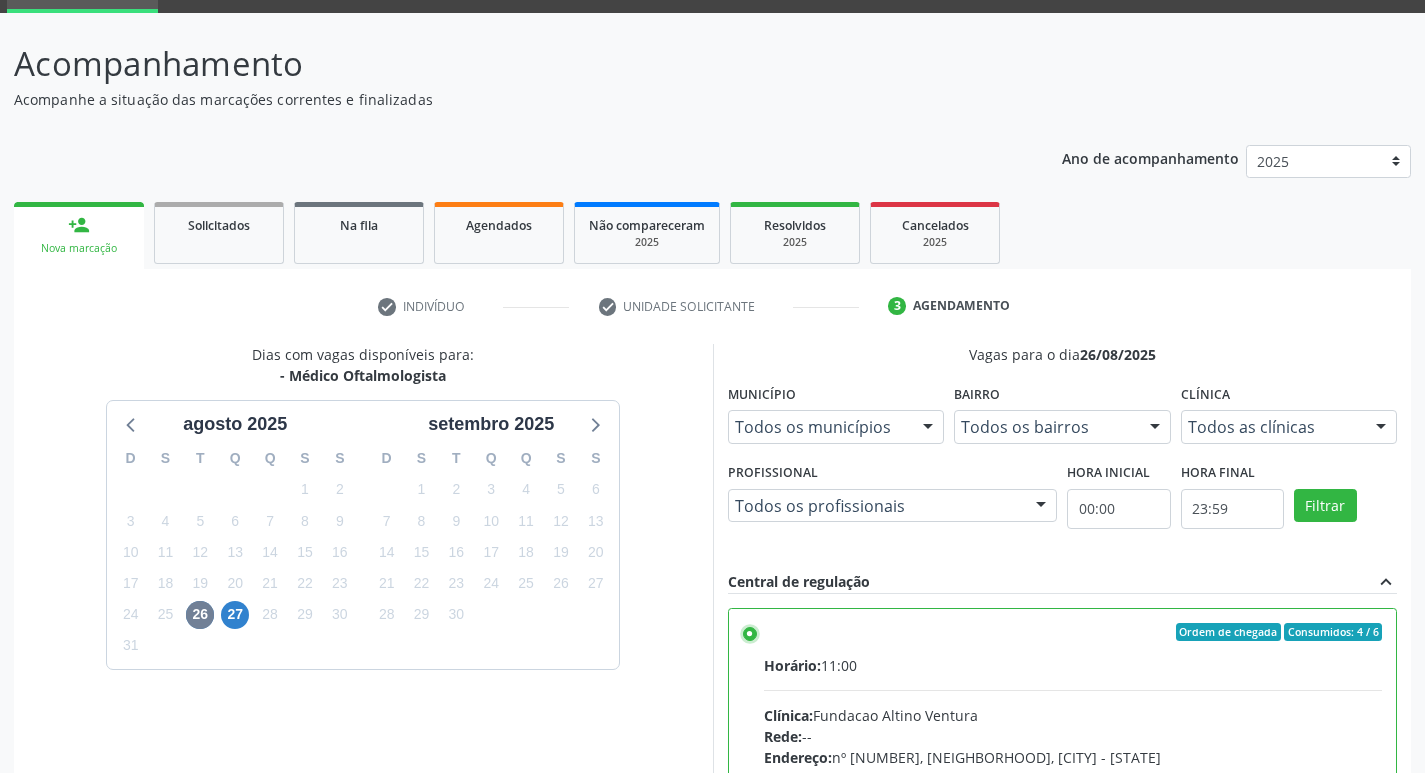 scroll, scrollTop: 422, scrollLeft: 0, axis: vertical 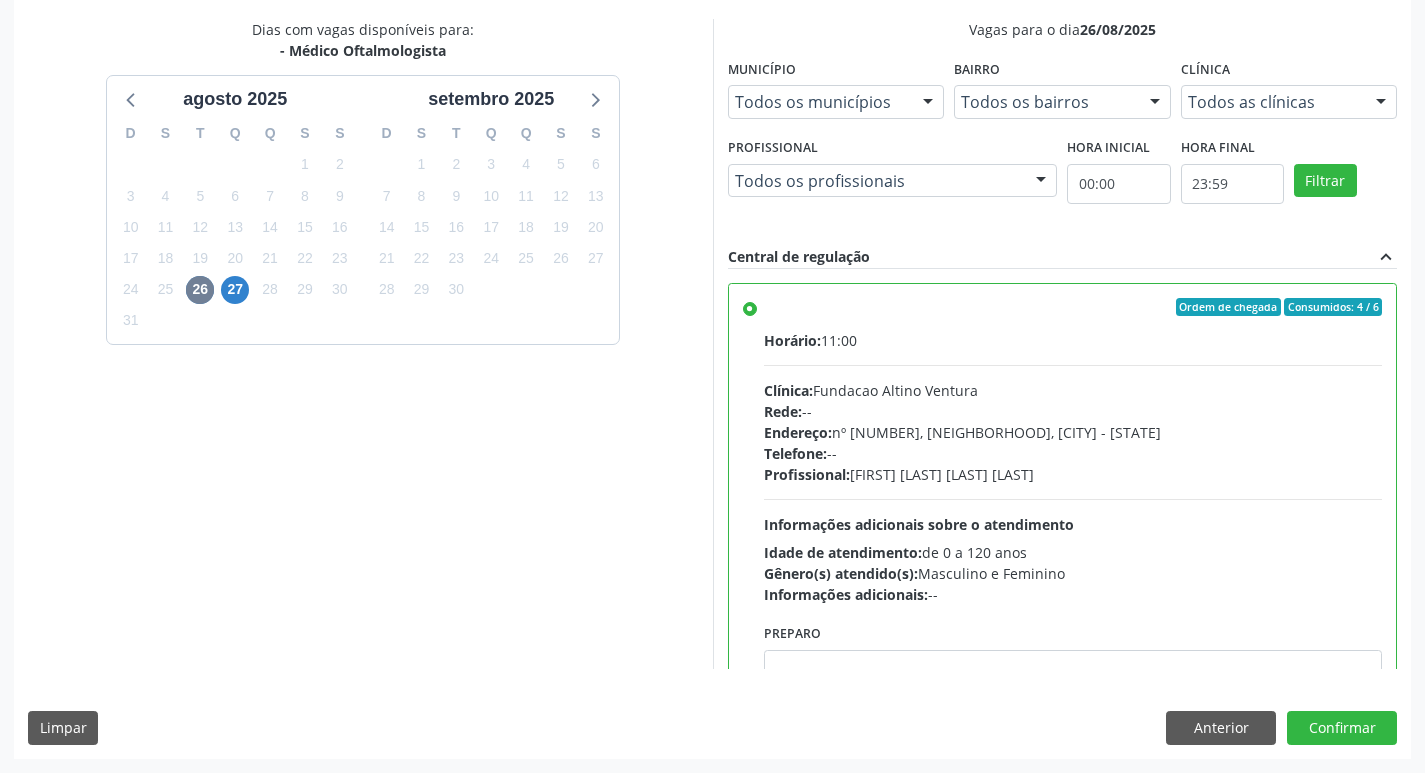 click on "Dias com vagas disponíveis para:
- Médico Oftalmologista
agosto 2025 D S T Q Q S S 27 28 29 30 31 1 2 3 4 5 6 7 8 9 10 11 12 13 14 15 16 17 18 19 20 21 22 23 24 25 26 27 28 29 30 31 1 2 3 4 5 6 setembro 2025 D S T Q Q S S 31 1 2 3 4 5 6 7 8 9 10 11 12 13 14 15 16 17 18 19 20 21 22 23 24 25 26 27 28 29 30 1 2 3 4 5 6 7 8 9 10 11
Vagas para o dia
26/08/2025
Município
Todos os municípios         Todos os municípios   [CITY] - [STATE]
Nenhum resultado encontrado para: "   "
Não há nenhuma opção para ser exibida.
Bairro
Todos os bairros         Todos os bairros   Nossa Senhora da Con
Nenhum resultado encontrado para: "   "
Não há nenhuma opção para ser exibida.
Clínica
Todos as clínicas         Todos as clínicas   Fundacao Altino Ventura
Nenhum resultado encontrado para: "   "" at bounding box center [712, 388] 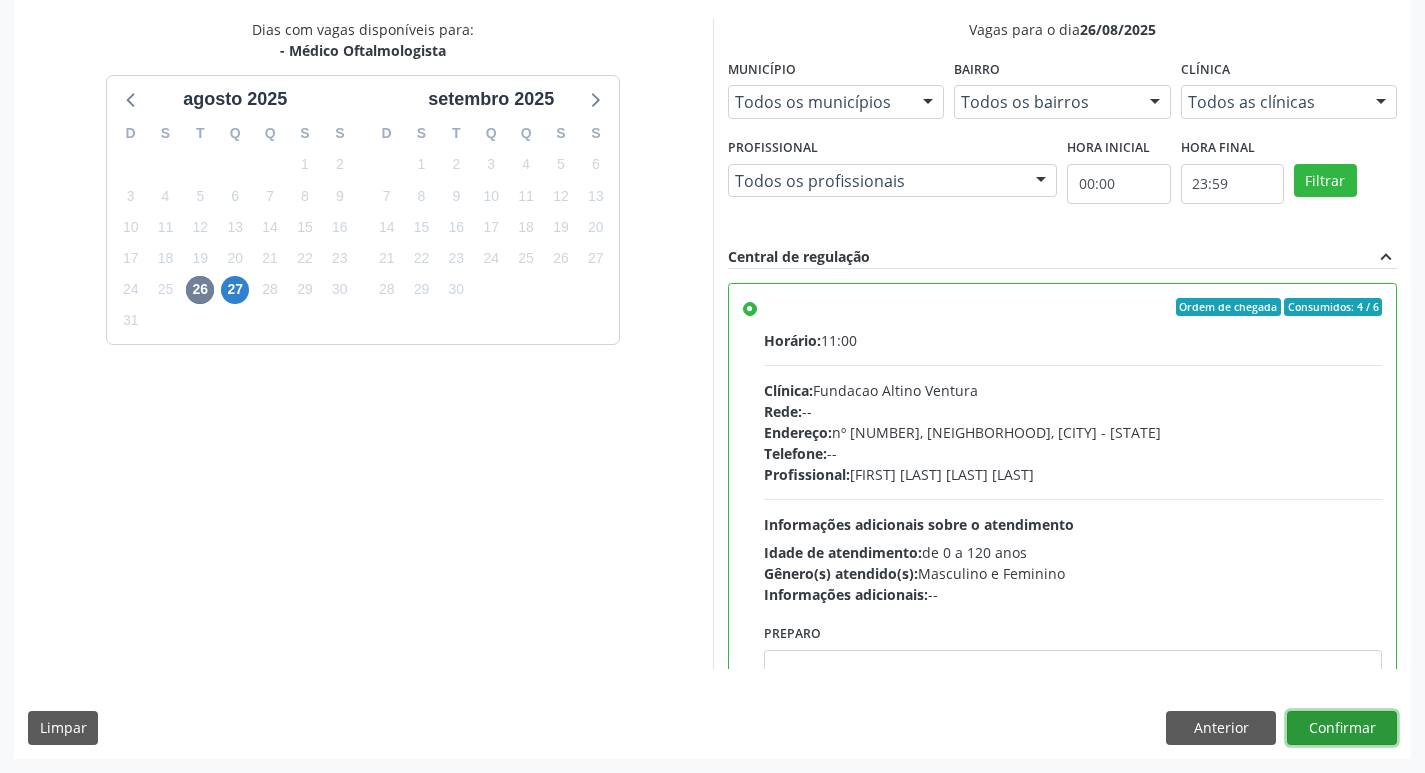 click on "Confirmar" at bounding box center (1342, 728) 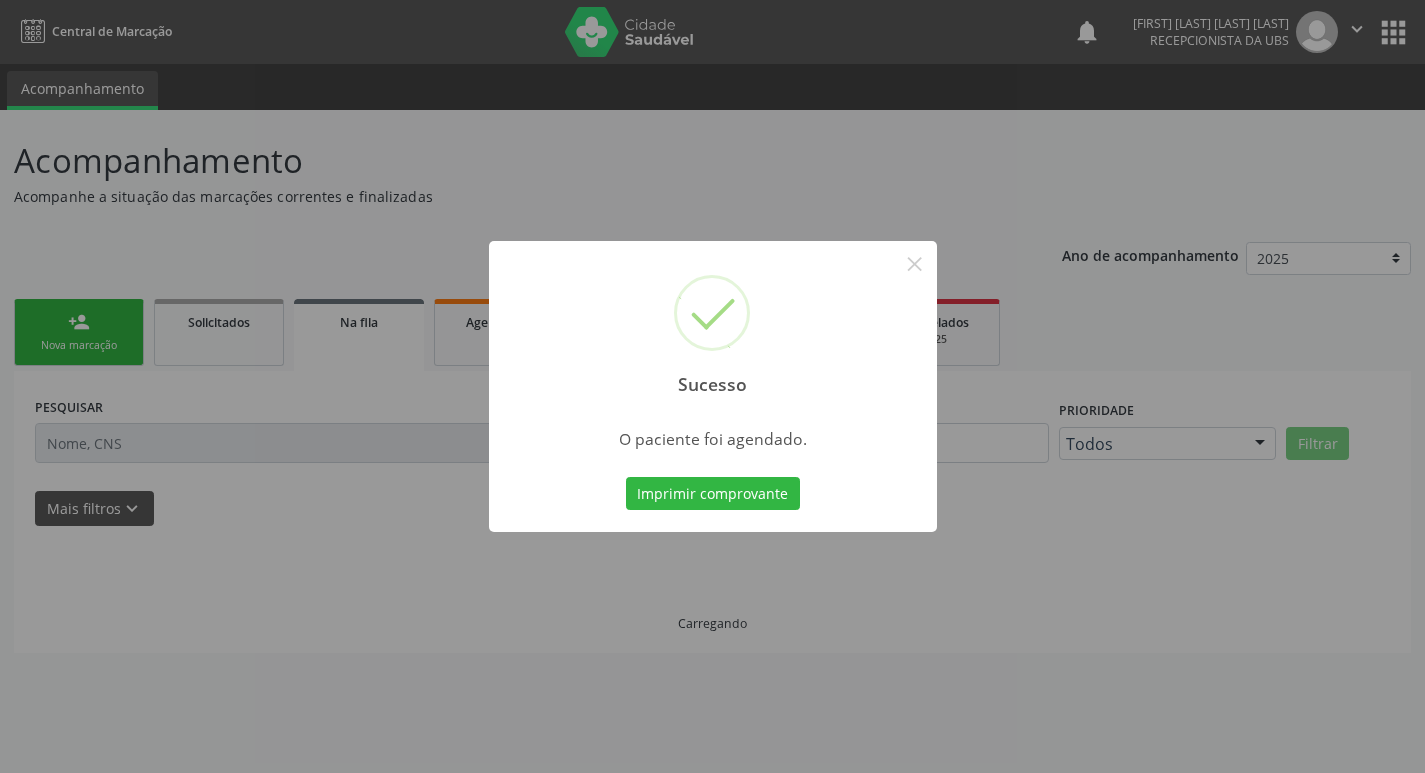 scroll, scrollTop: 0, scrollLeft: 0, axis: both 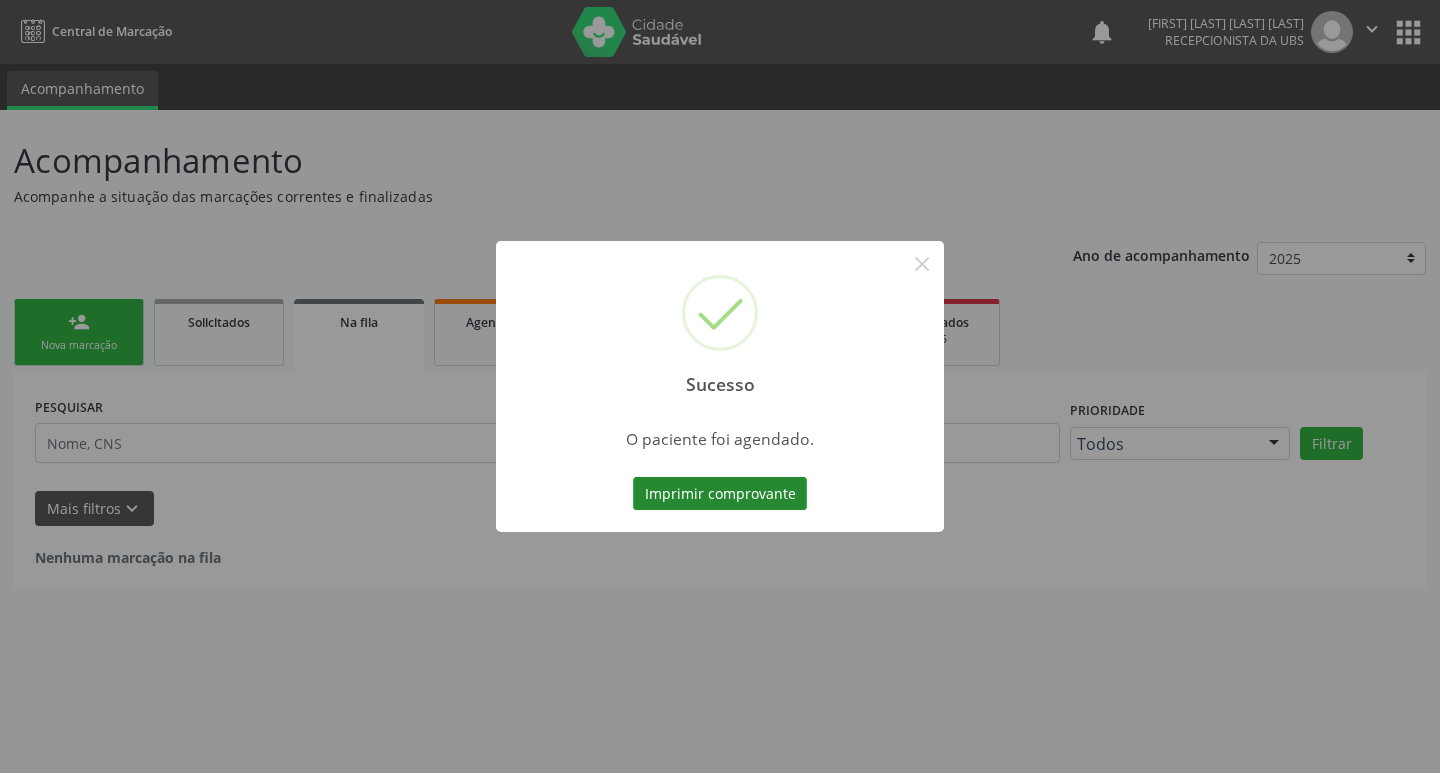 click on "Imprimir comprovante" at bounding box center (720, 494) 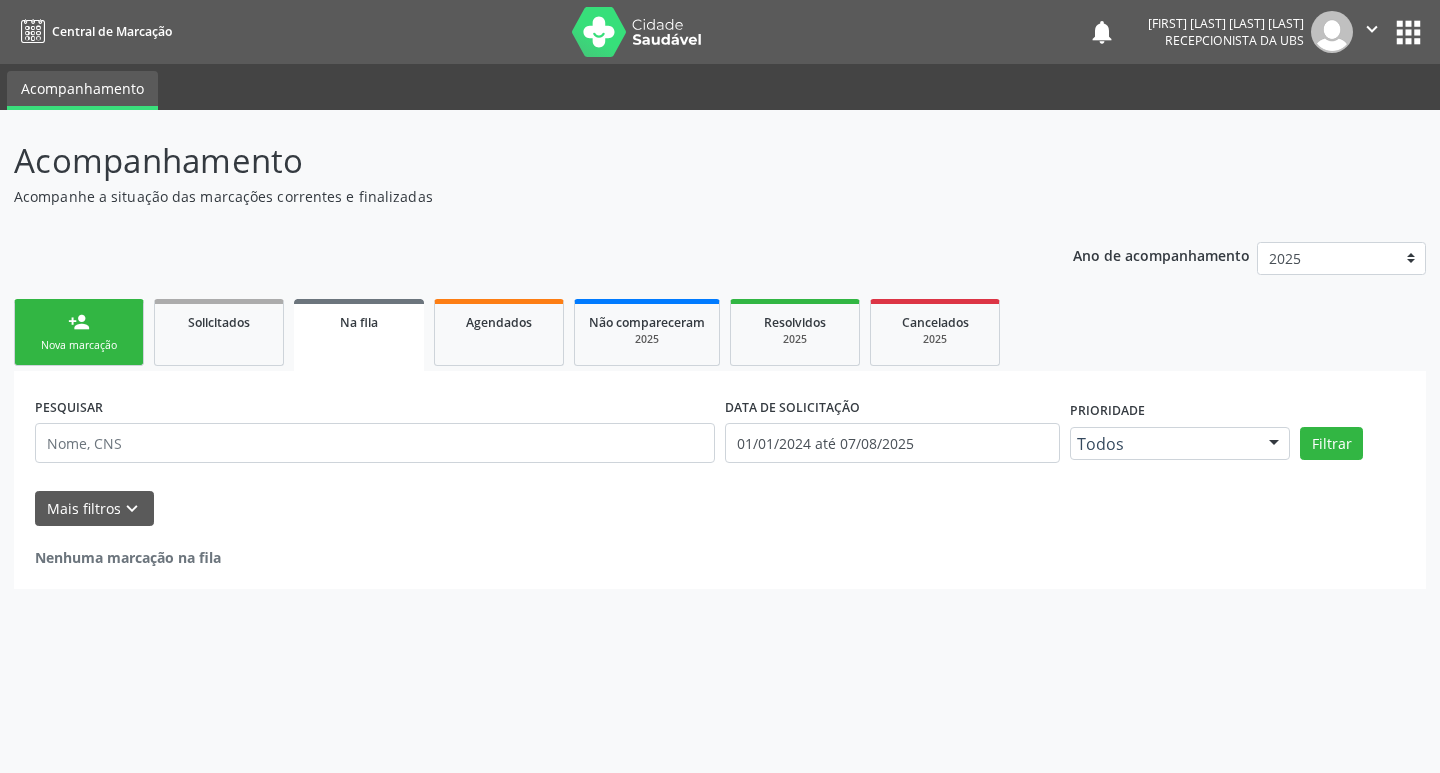 click on "person_add
Nova marcação" at bounding box center [79, 332] 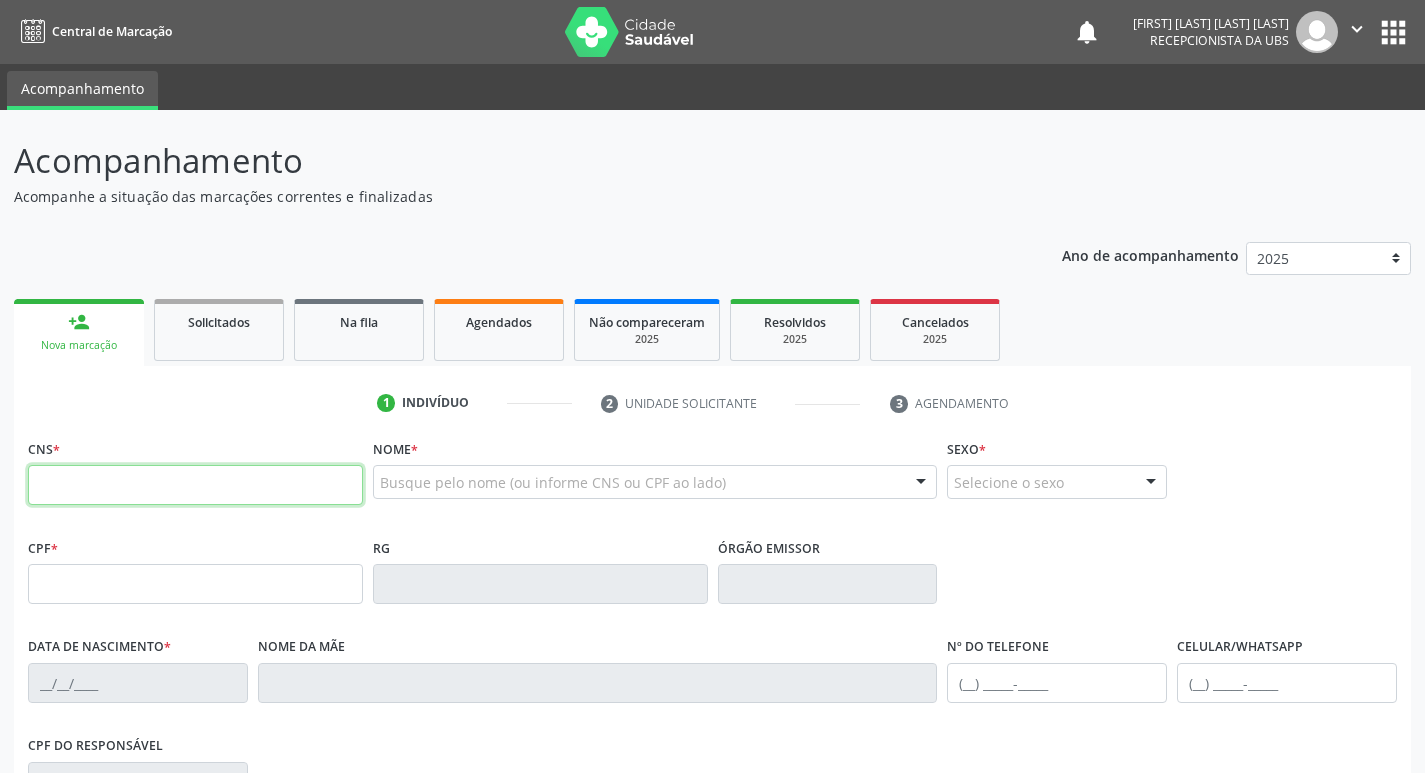 click at bounding box center (195, 485) 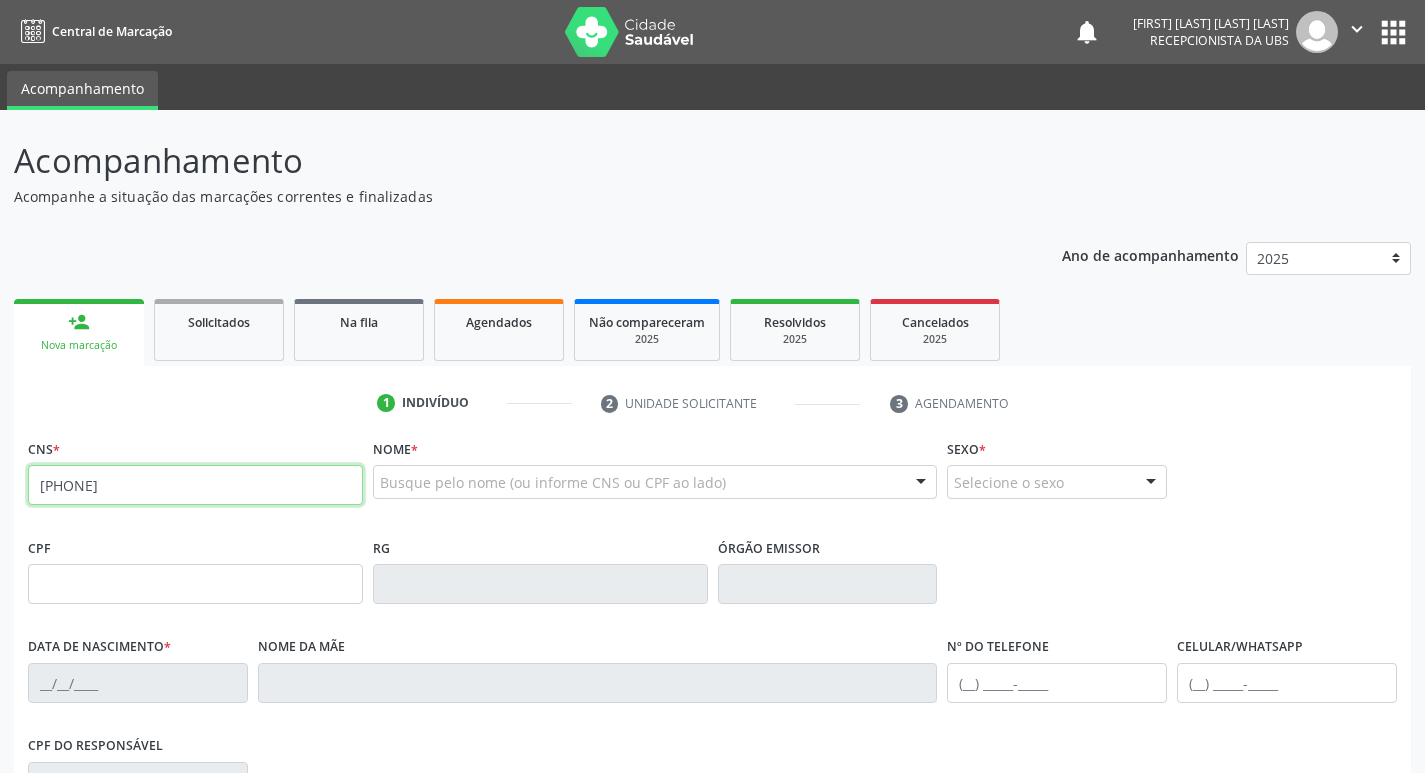 type on "[PHONE]" 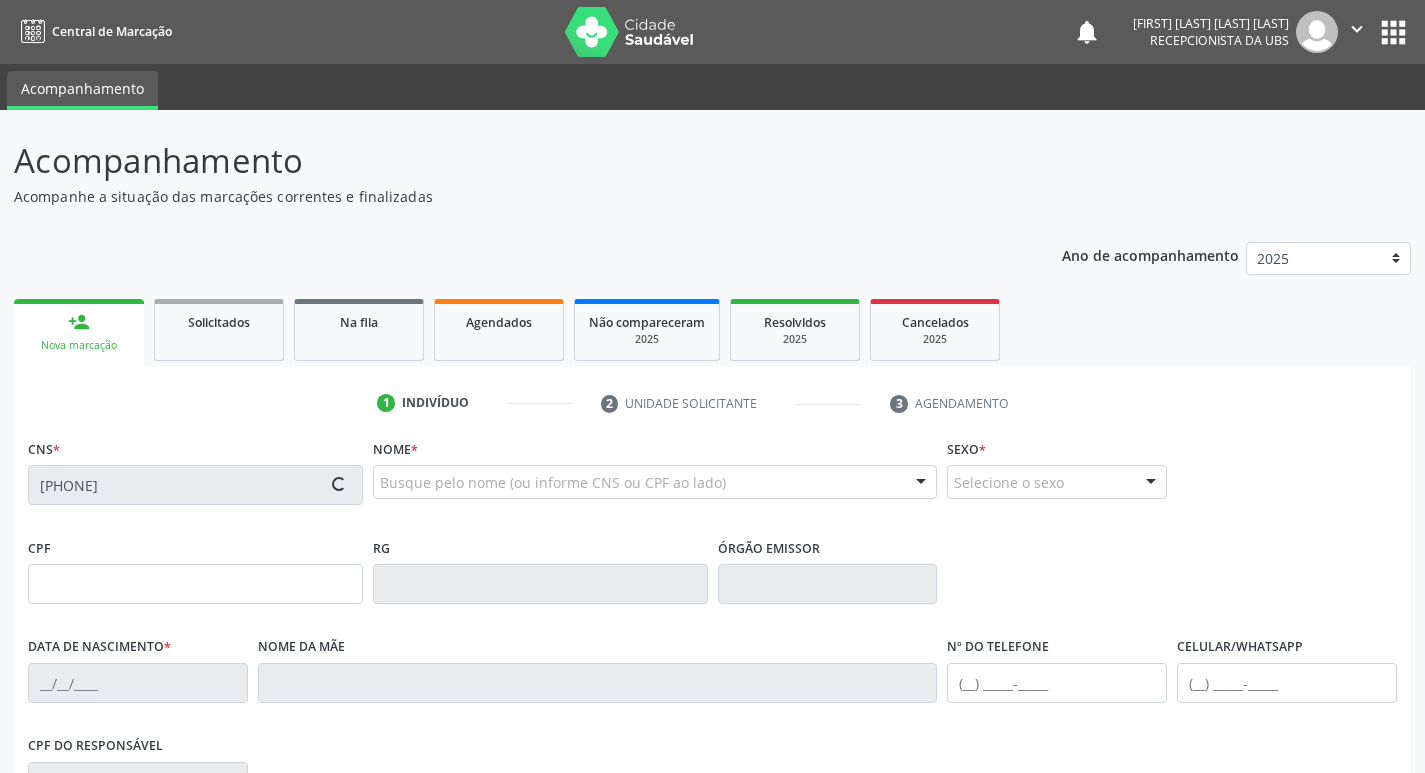 type on "[PHONE]" 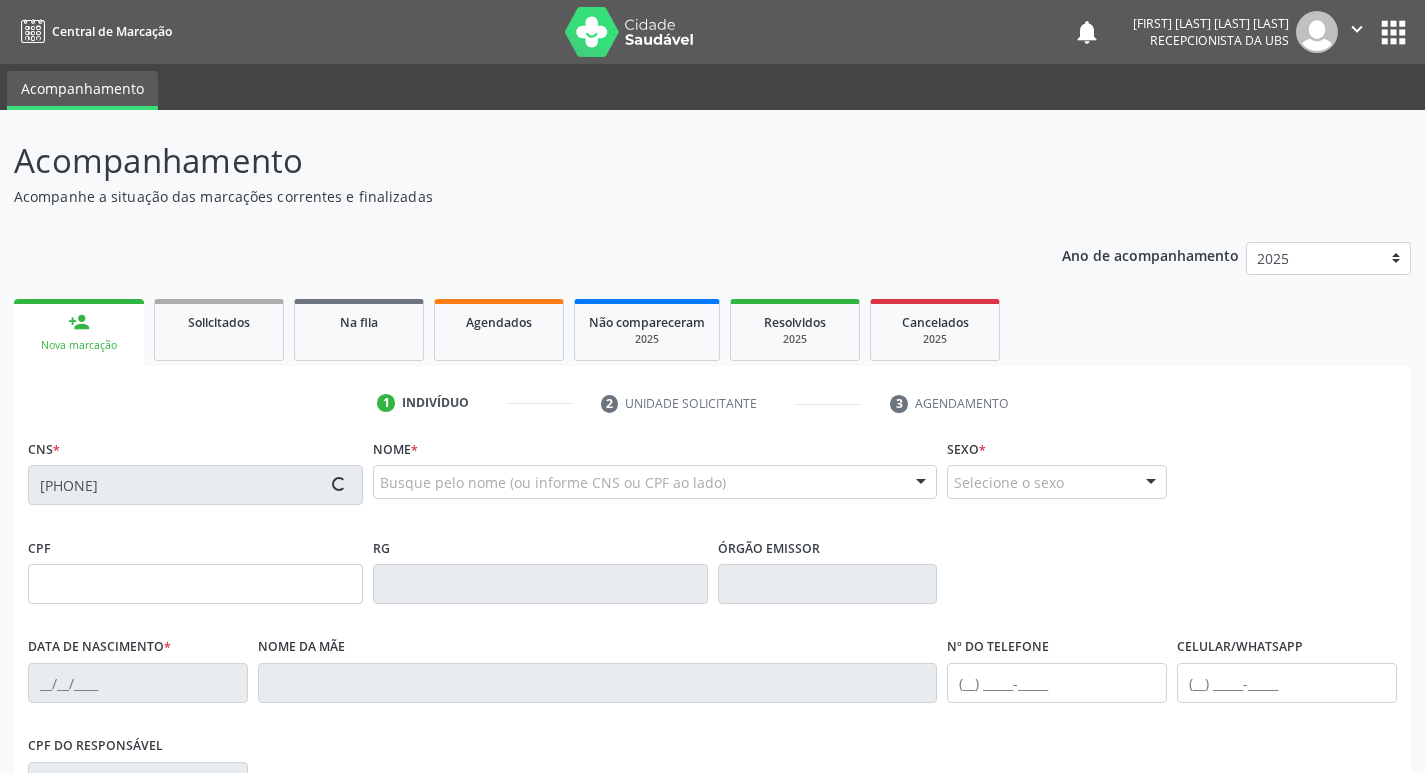 type on "[DATE]" 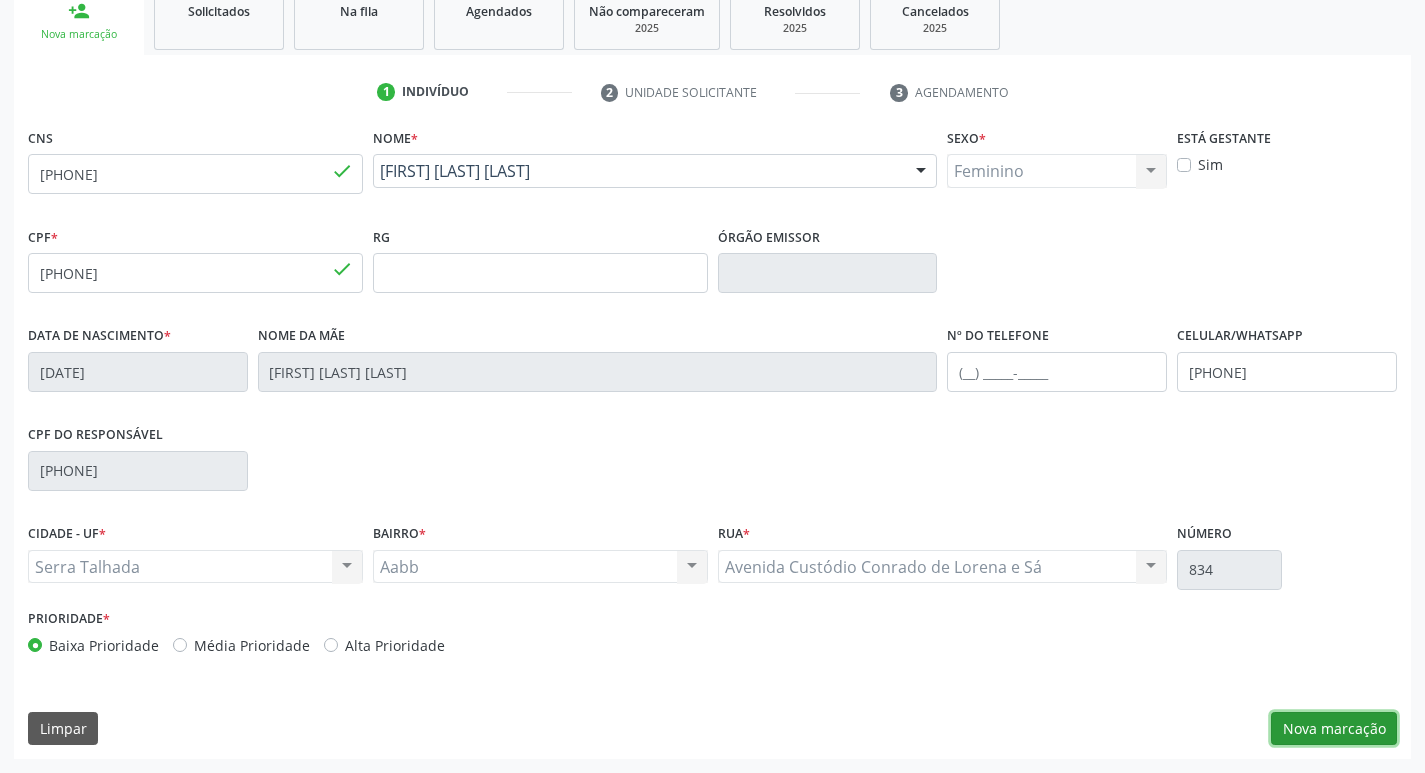 click on "Nova marcação" at bounding box center [1334, 729] 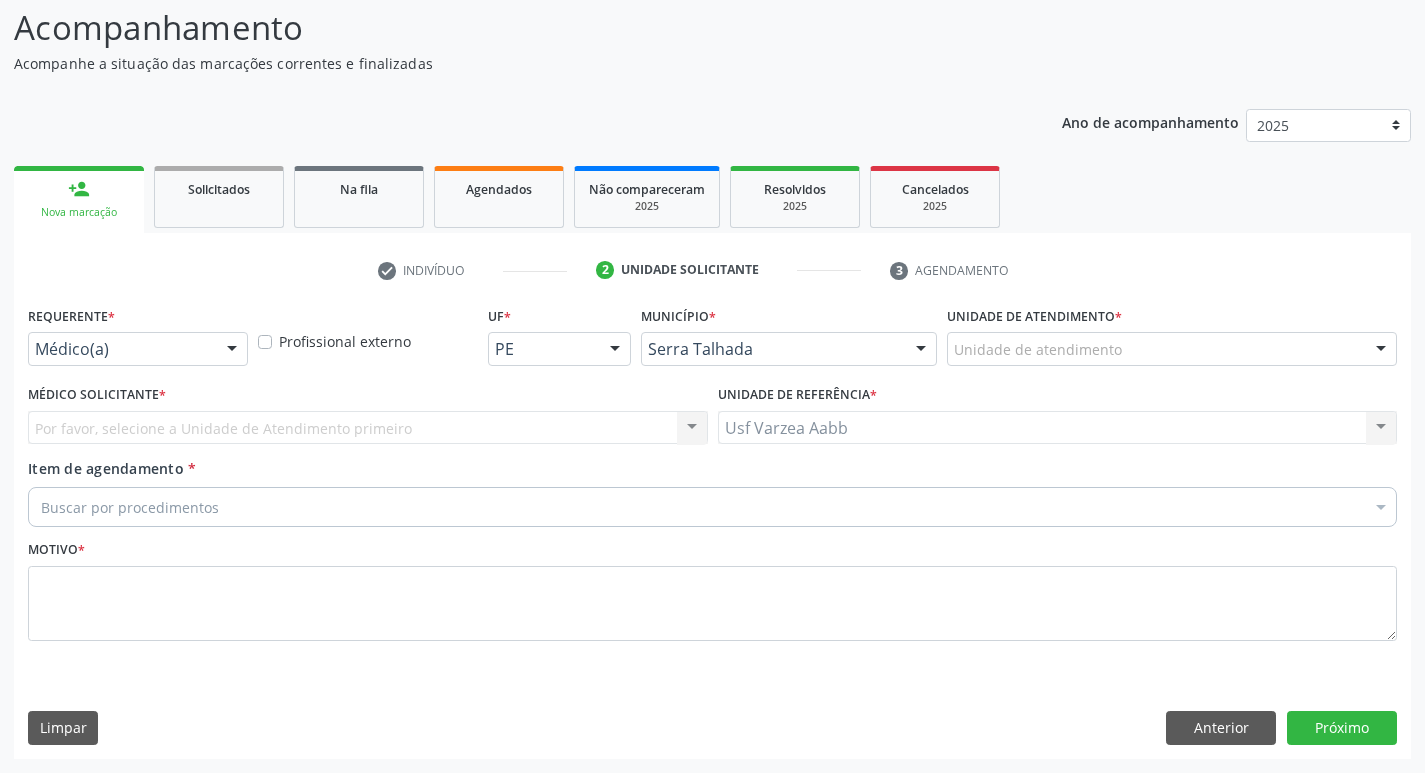 scroll, scrollTop: 133, scrollLeft: 0, axis: vertical 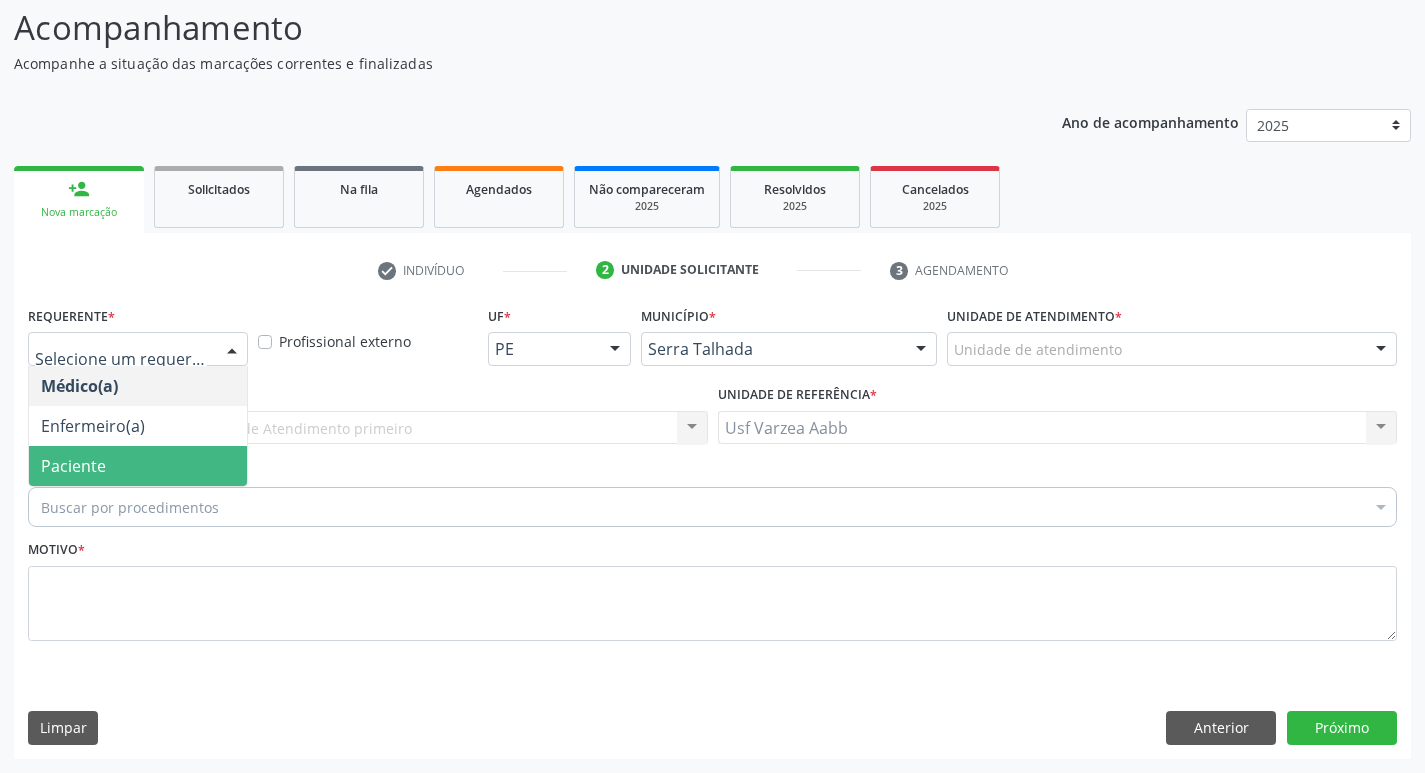 click on "Paciente" at bounding box center (138, 466) 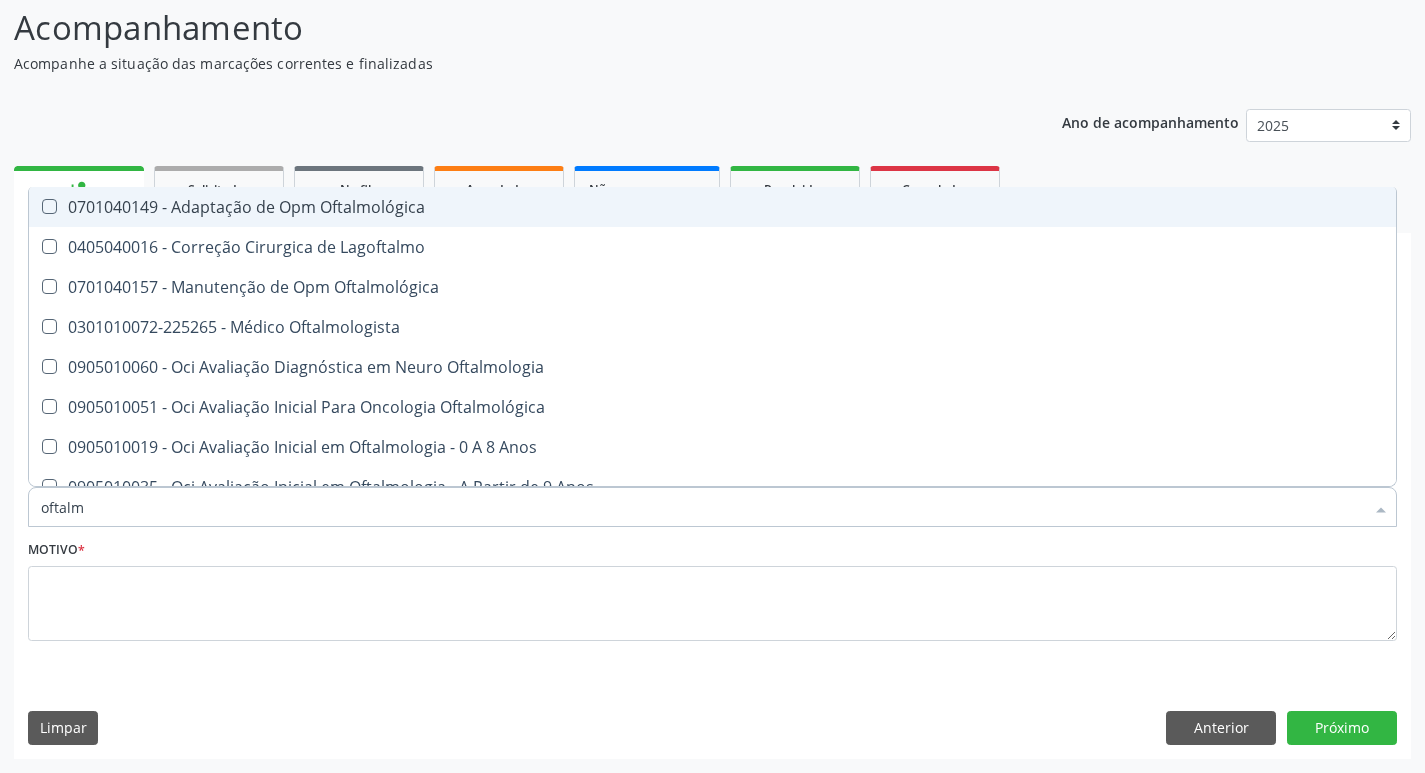 type on "oftalmo" 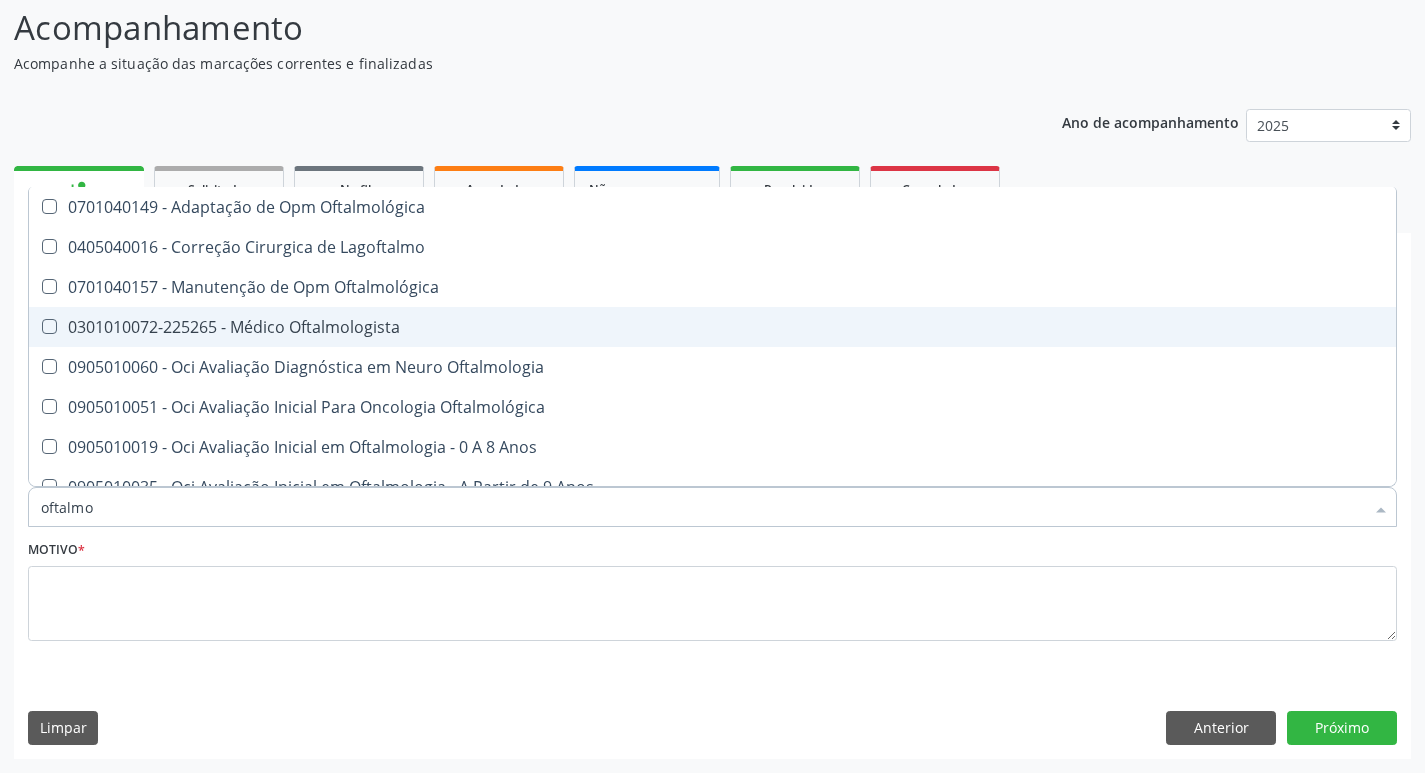 click on "0301010072-225265 - Médico Oftalmologista" at bounding box center (712, 327) 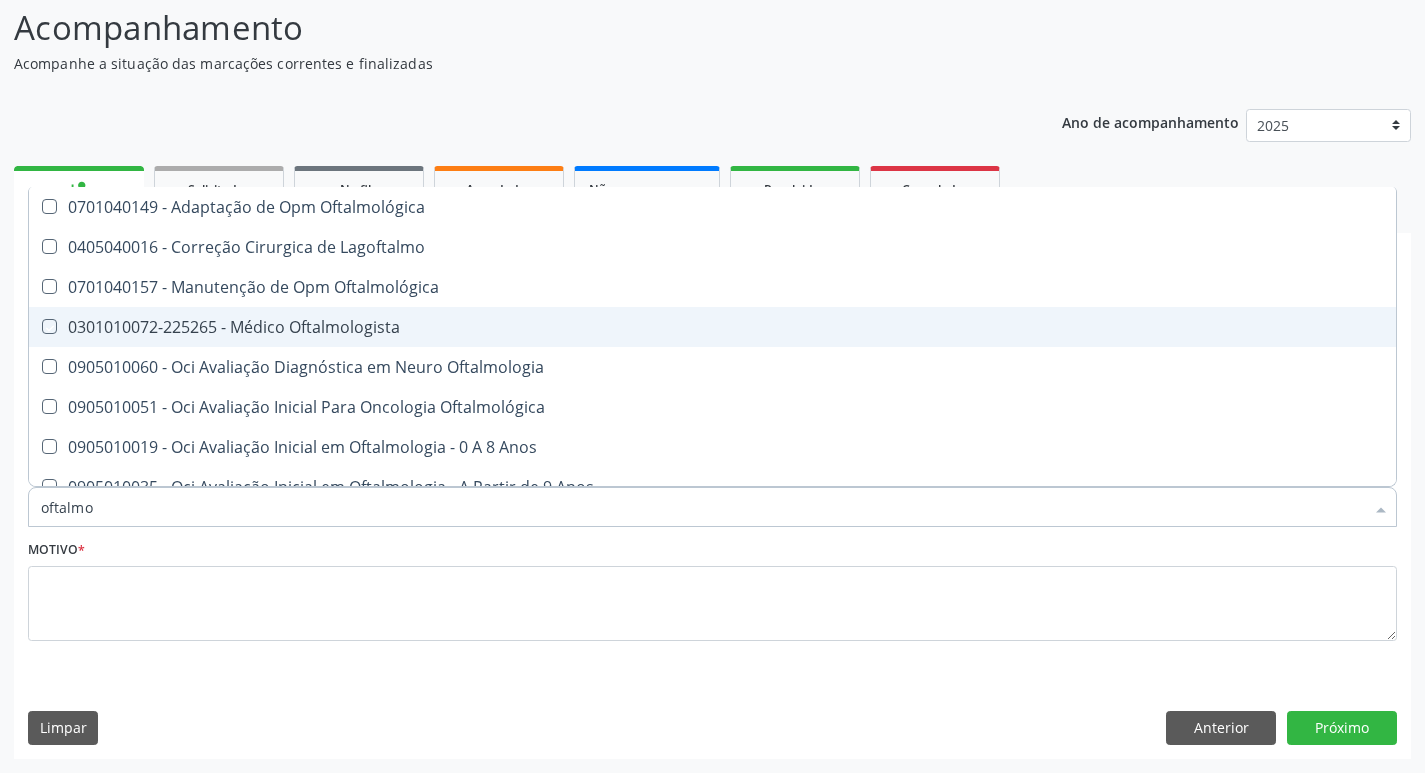 checkbox on "true" 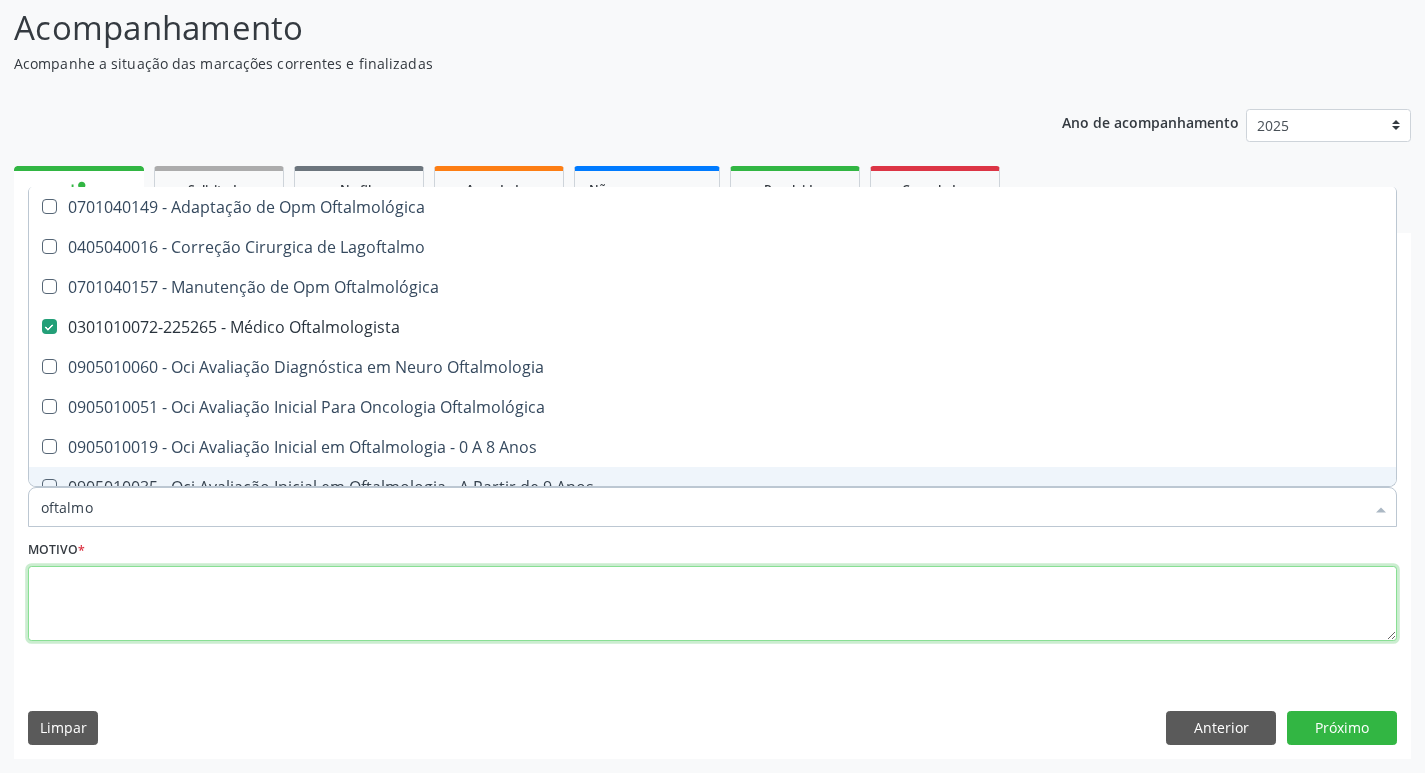 drag, startPoint x: 385, startPoint y: 612, endPoint x: 388, endPoint y: 602, distance: 10.440307 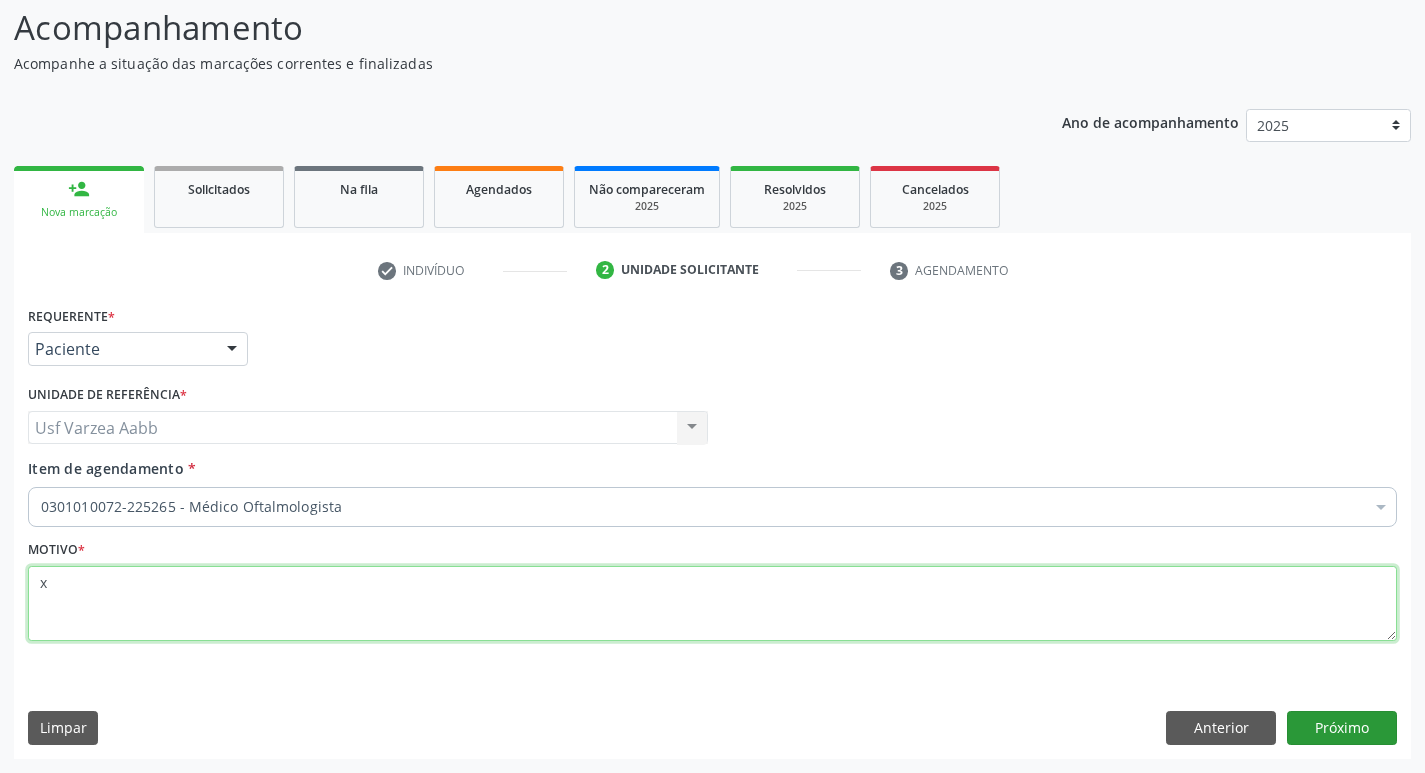 type on "x" 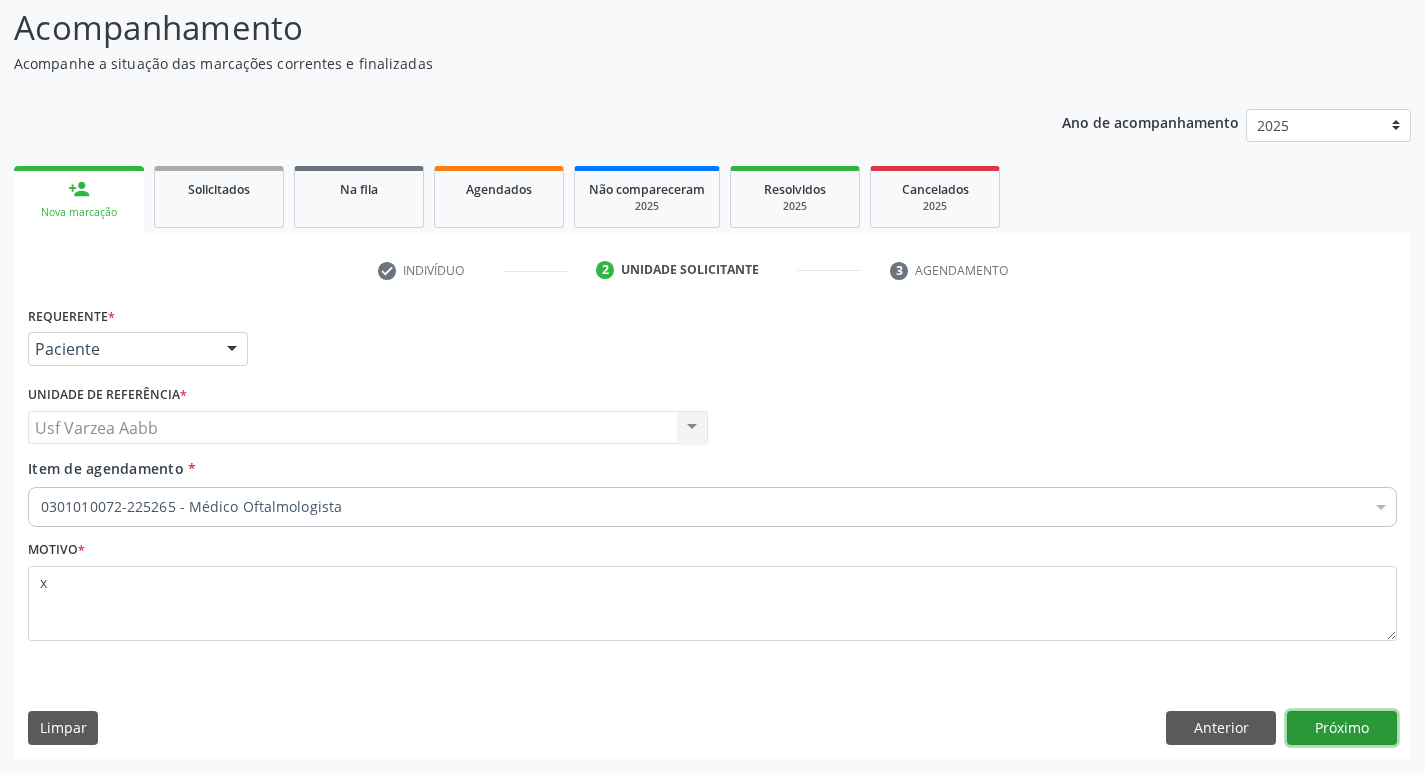 click on "Próximo" at bounding box center [1342, 728] 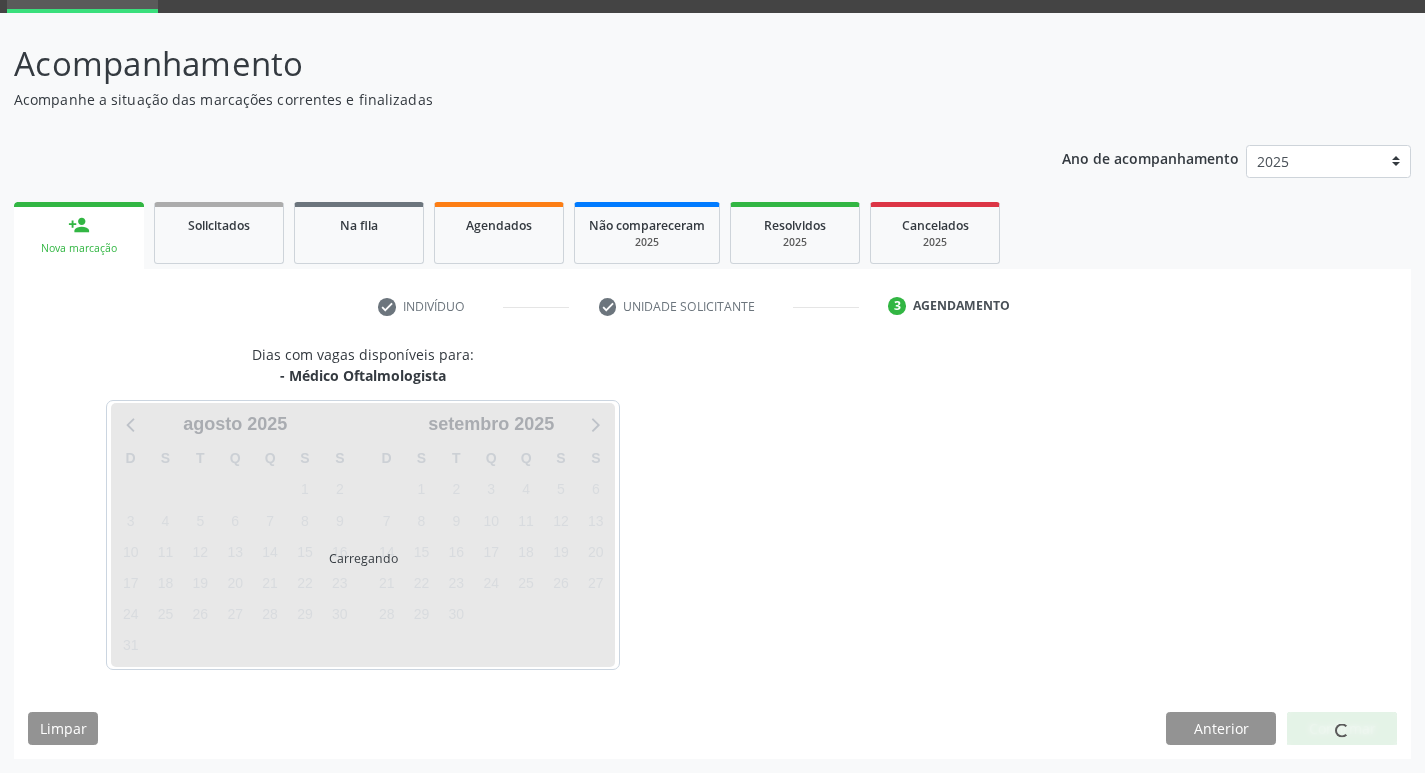 scroll, scrollTop: 97, scrollLeft: 0, axis: vertical 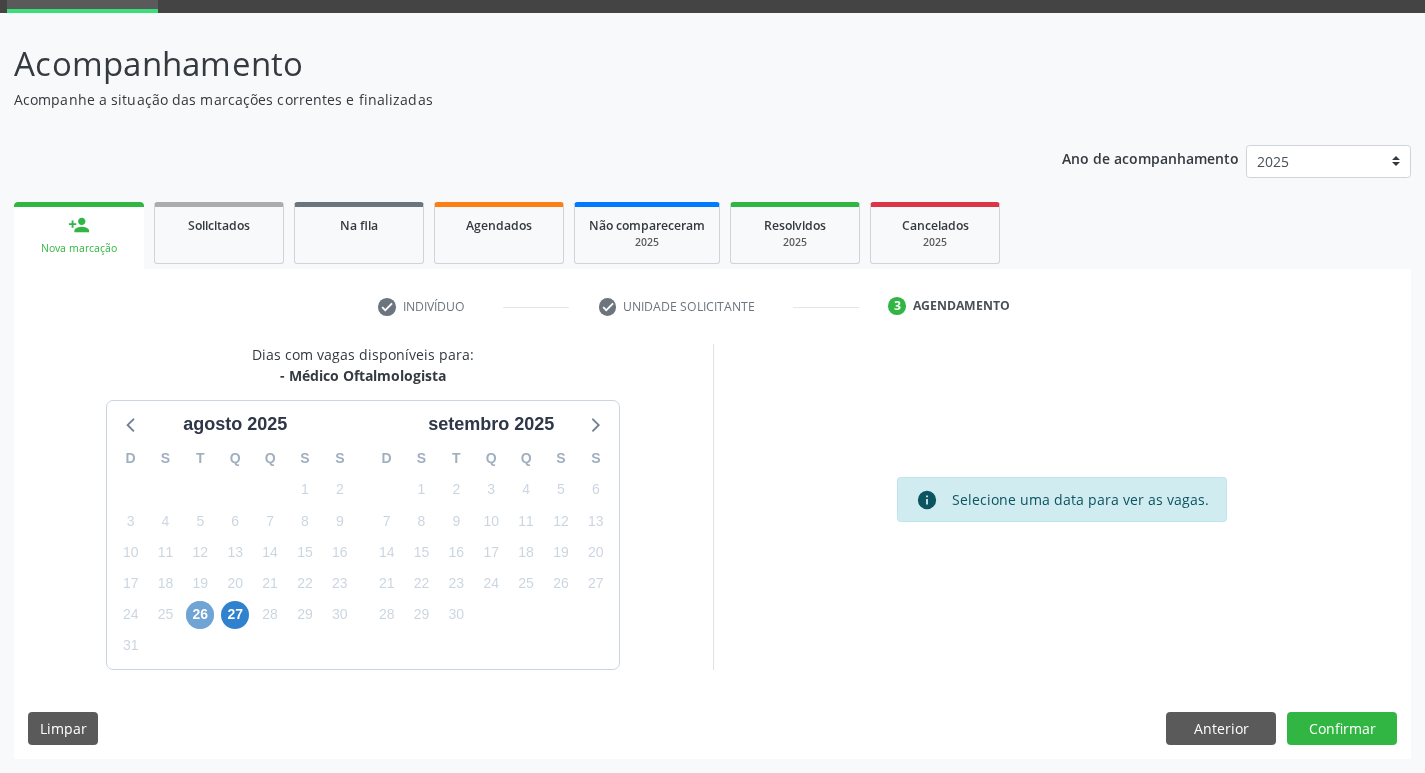 click on "26" at bounding box center [200, 615] 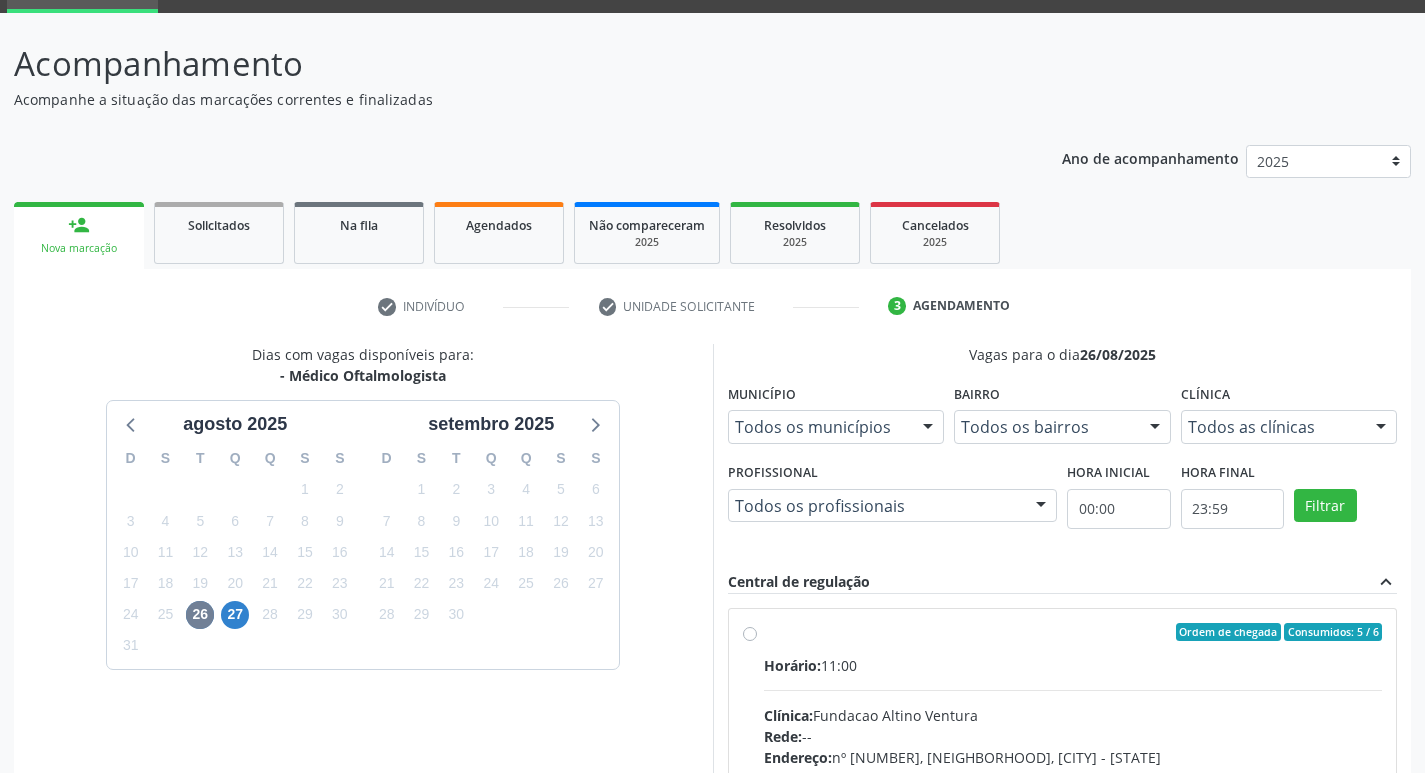 click on "Ordem de chegada
Consumidos: 5 / 6
Horário:   11:00
Clínica:  Fundacao Altino Ventura
Rede:
--
Endereço:   nº 335, Nossa Senhora da Con, [CITY] - [STATE]
Telefone:   --
Profissional:
[FIRST] [LAST] [LAST] [LAST]
Informações adicionais sobre o atendimento
Idade de atendimento:
de 0 a 120 anos
Gênero(s) atendido(s):
Masculino e Feminino
Informações adicionais:
--" at bounding box center (1073, 776) 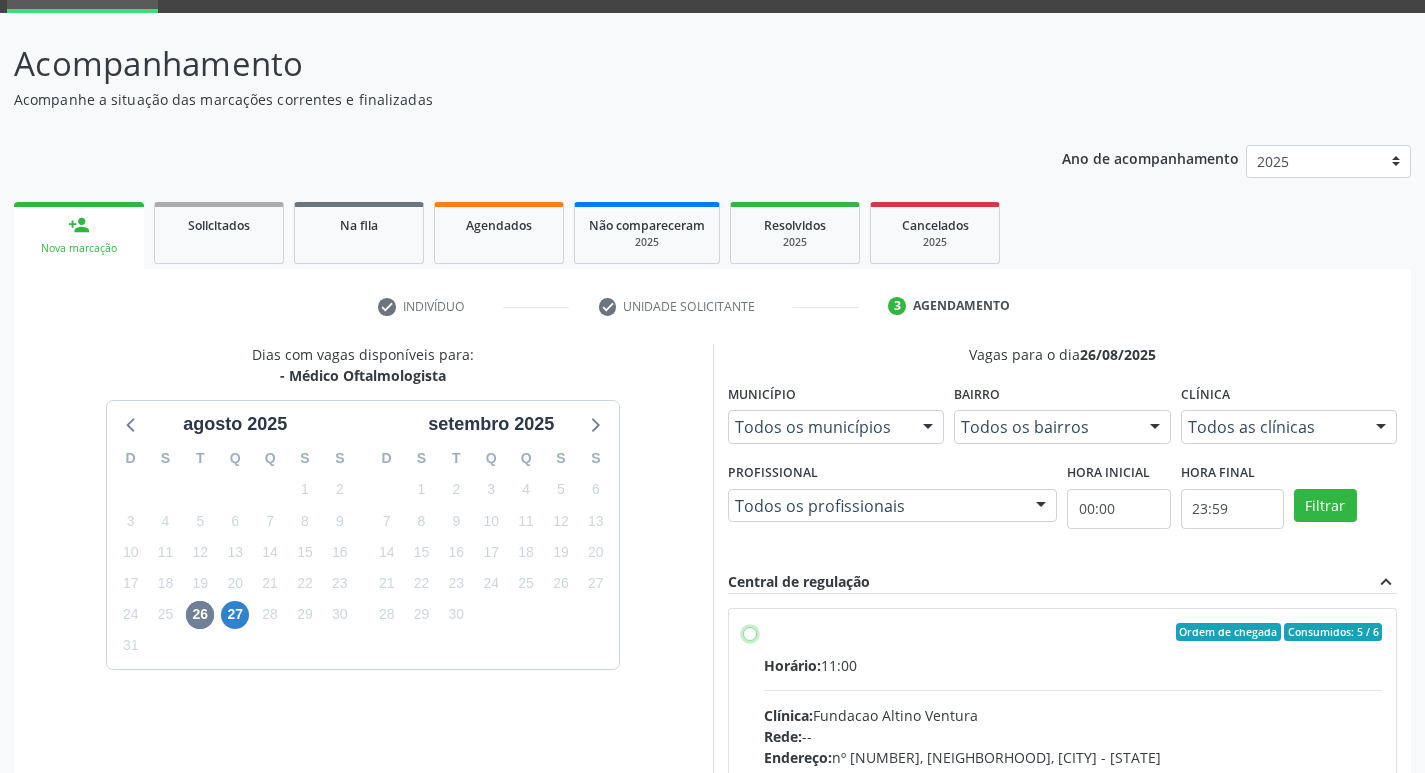 radio on "true" 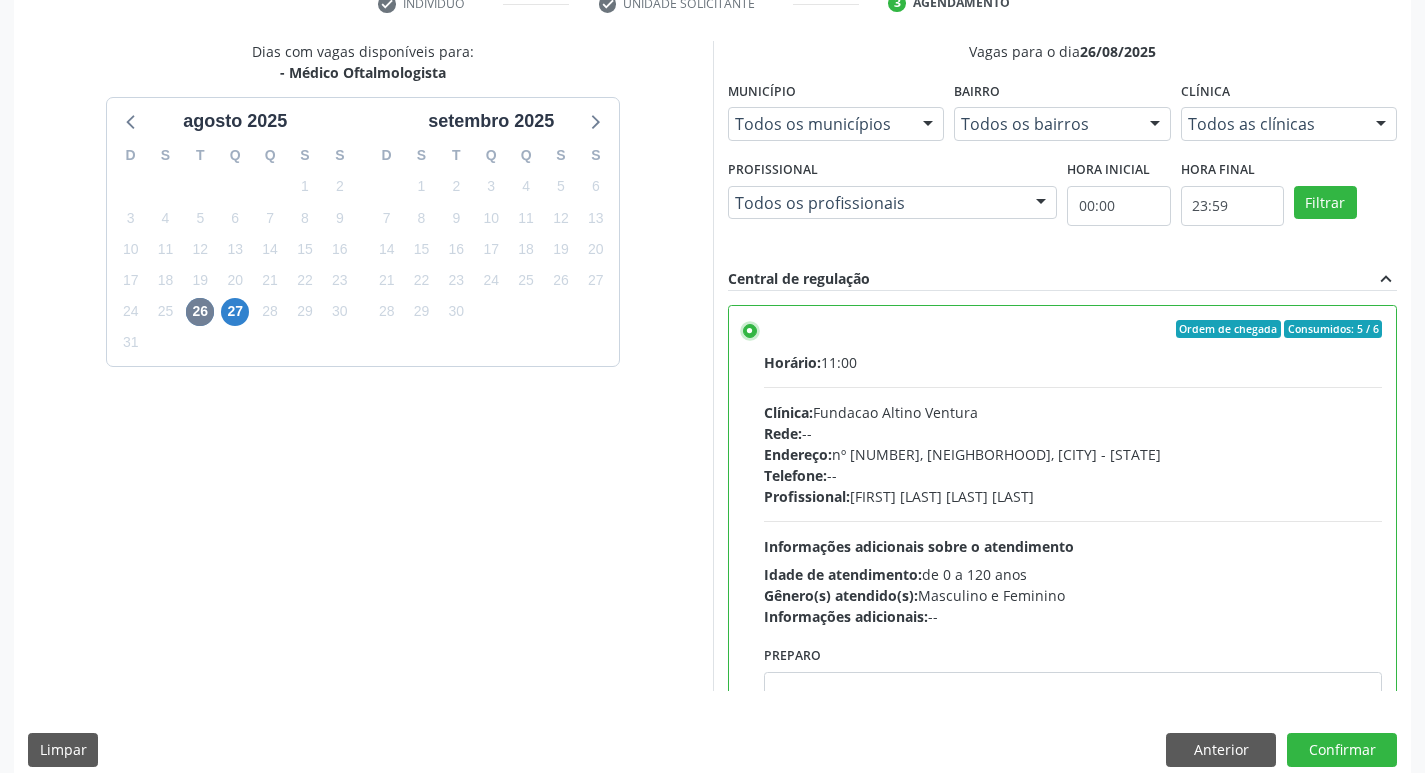 scroll, scrollTop: 422, scrollLeft: 0, axis: vertical 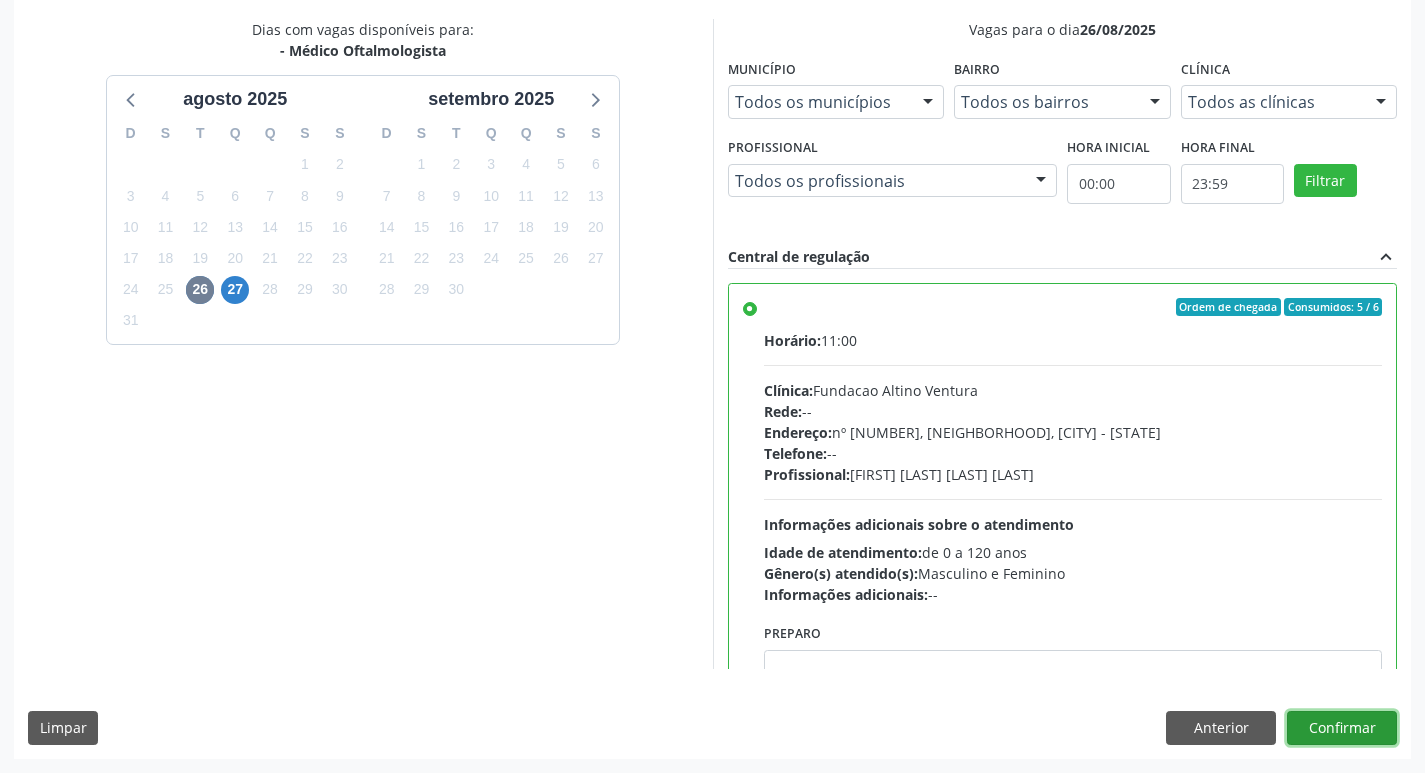 click on "Confirmar" at bounding box center [1342, 728] 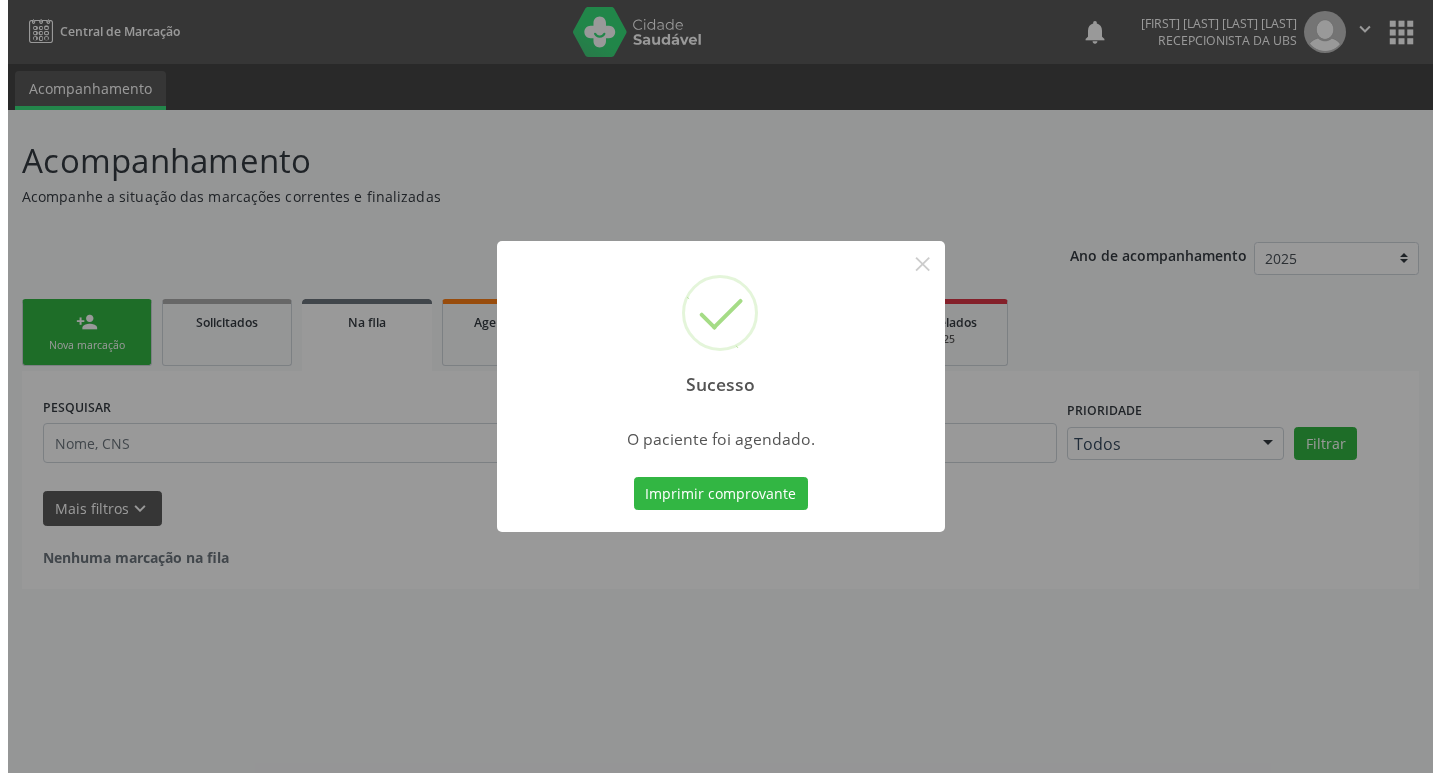 scroll, scrollTop: 0, scrollLeft: 0, axis: both 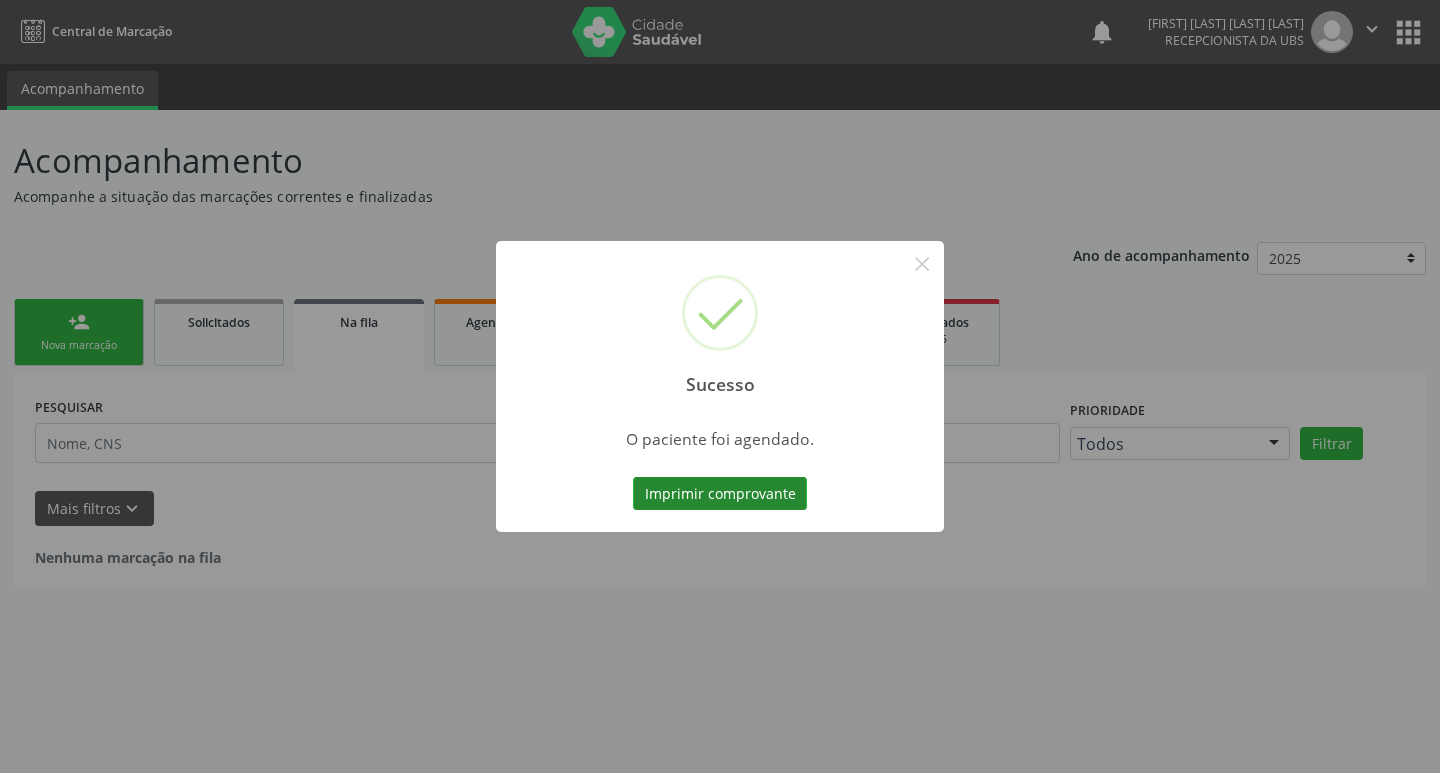 click on "Imprimir comprovante" at bounding box center (720, 494) 